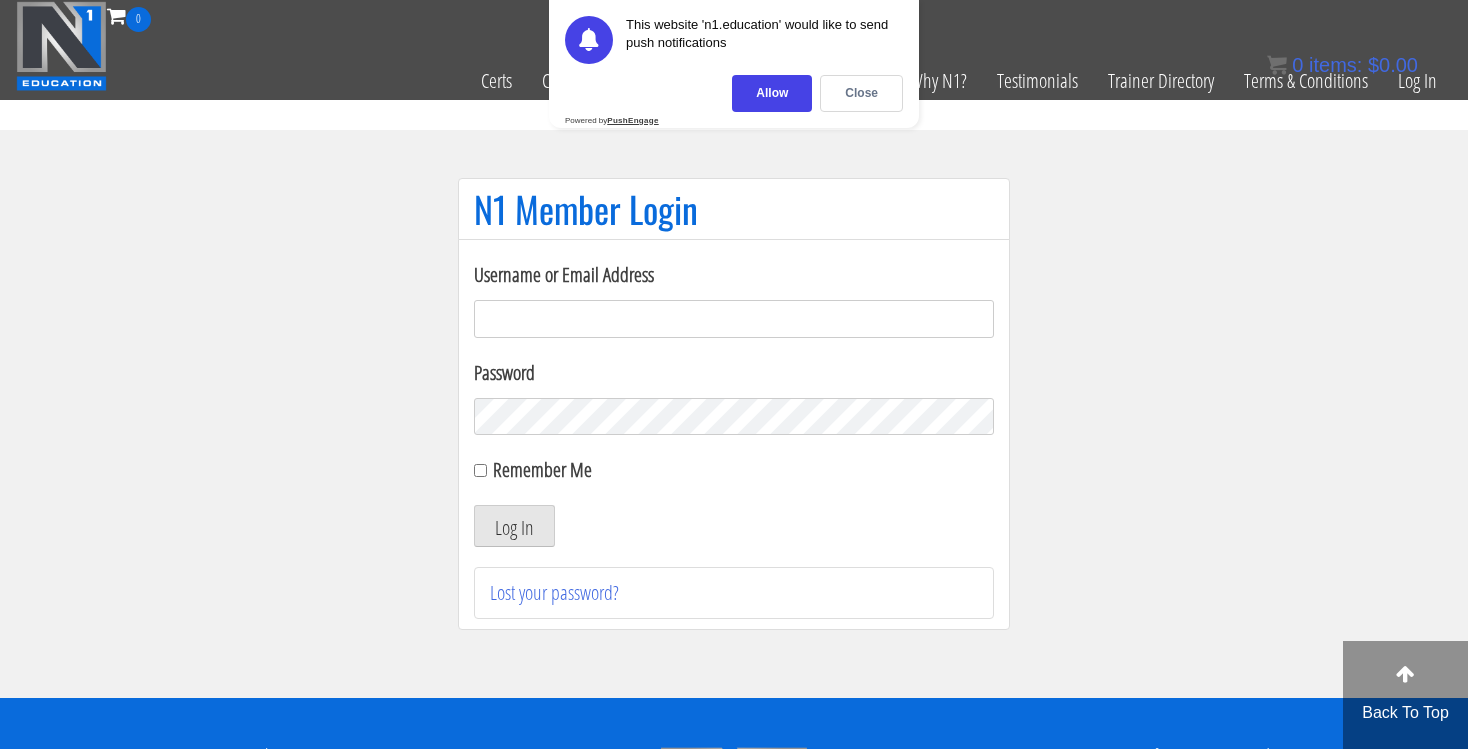 scroll, scrollTop: 0, scrollLeft: 0, axis: both 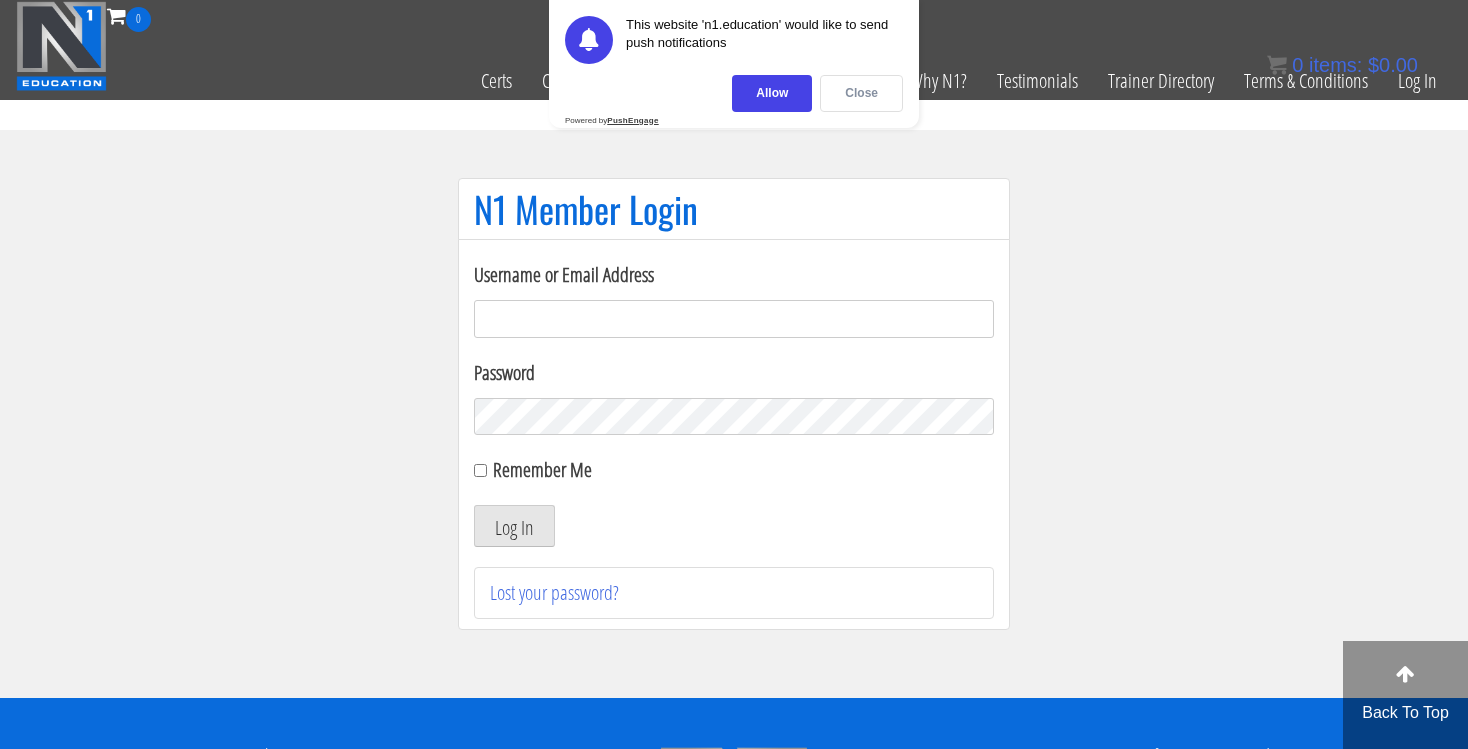 click on "Close" at bounding box center (861, 93) 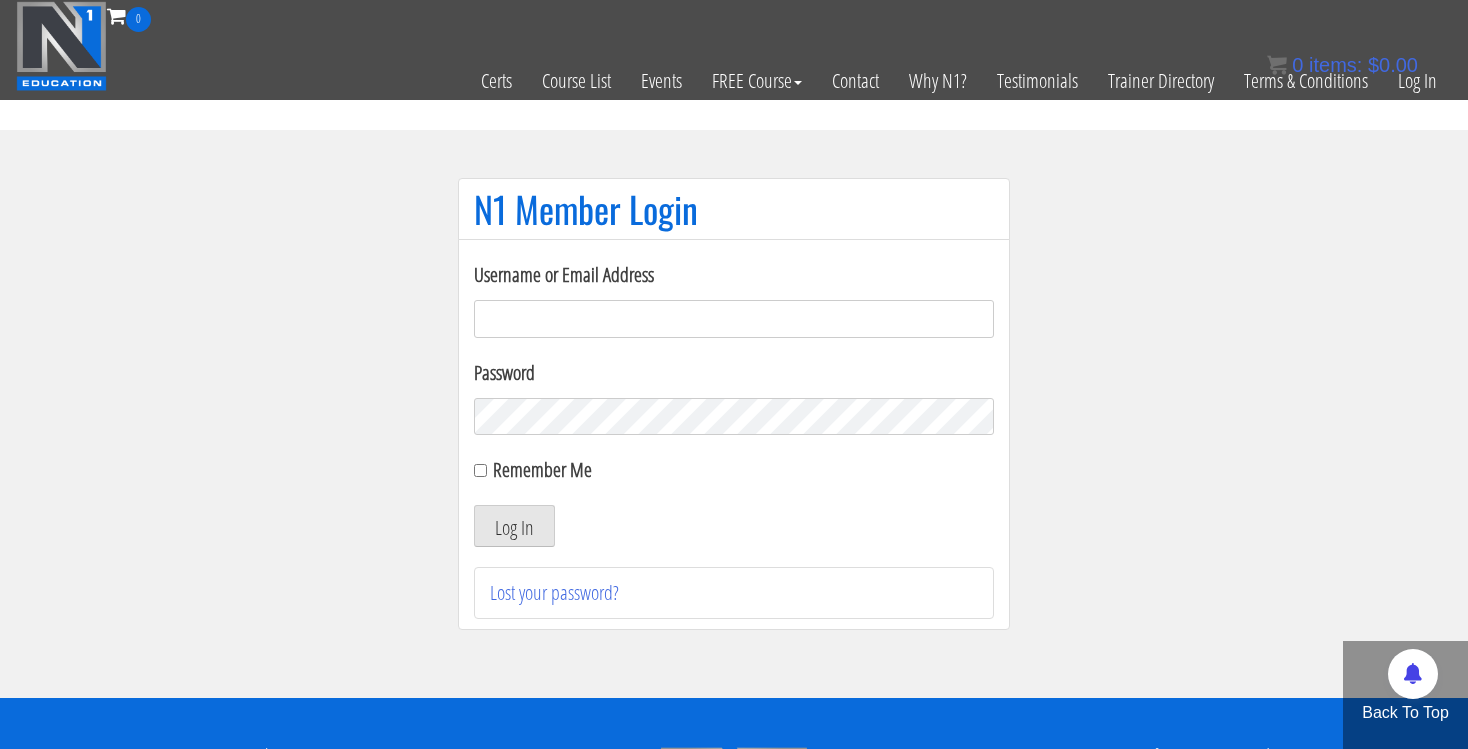 click on "Username or Email Address" at bounding box center (734, 319) 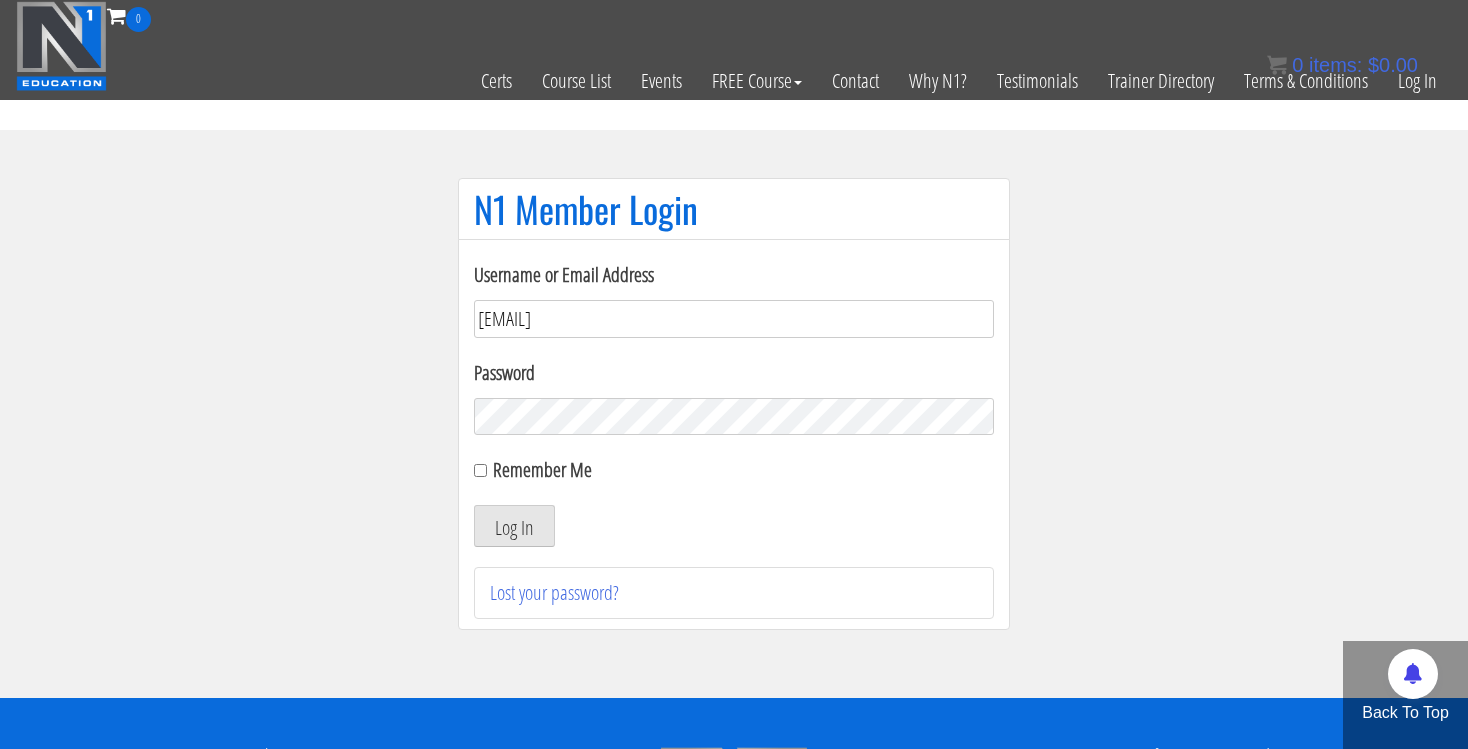 type on "[EMAIL]" 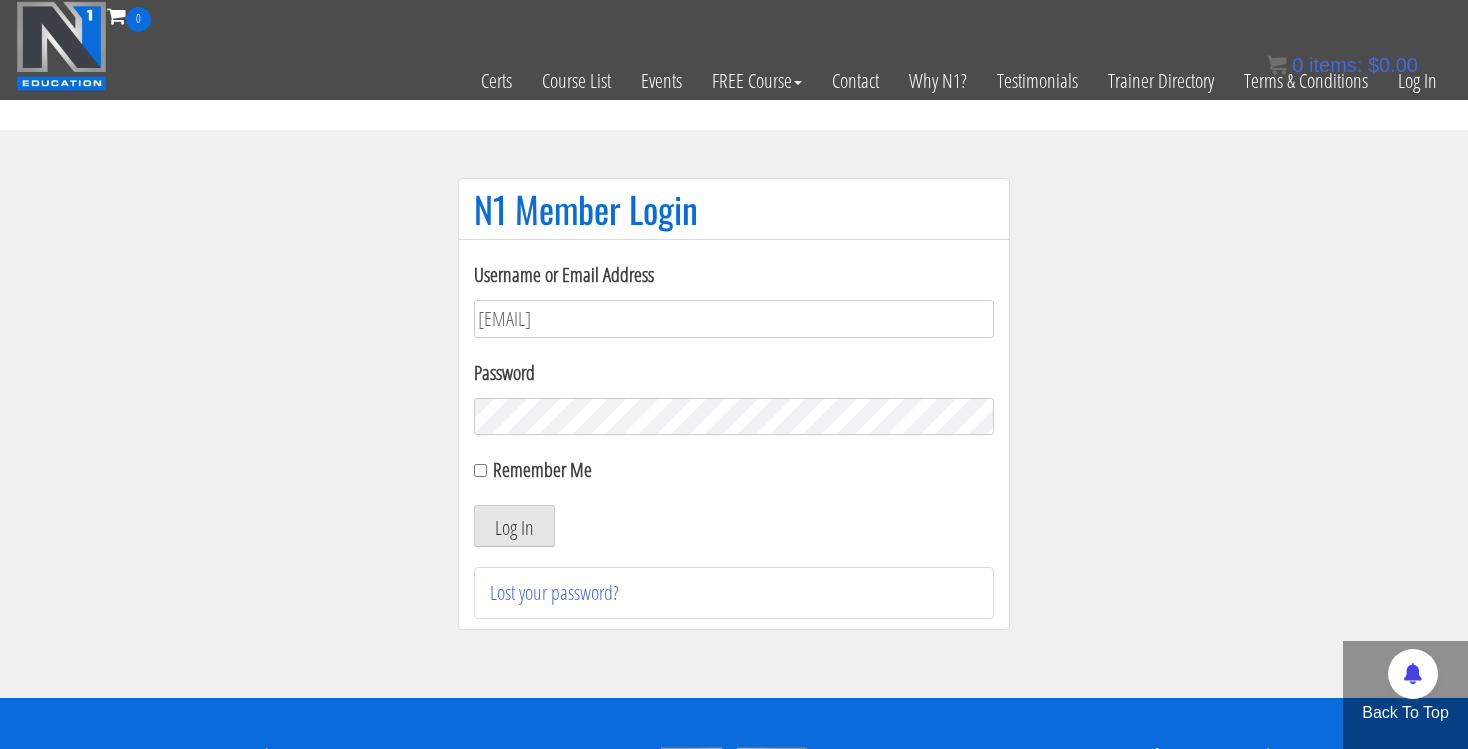 click on "N1 Member Login
Username or Email Address
hiitedzes@gmail.com
Password
Remember Me
Log In
Lost your password?" at bounding box center [734, 414] 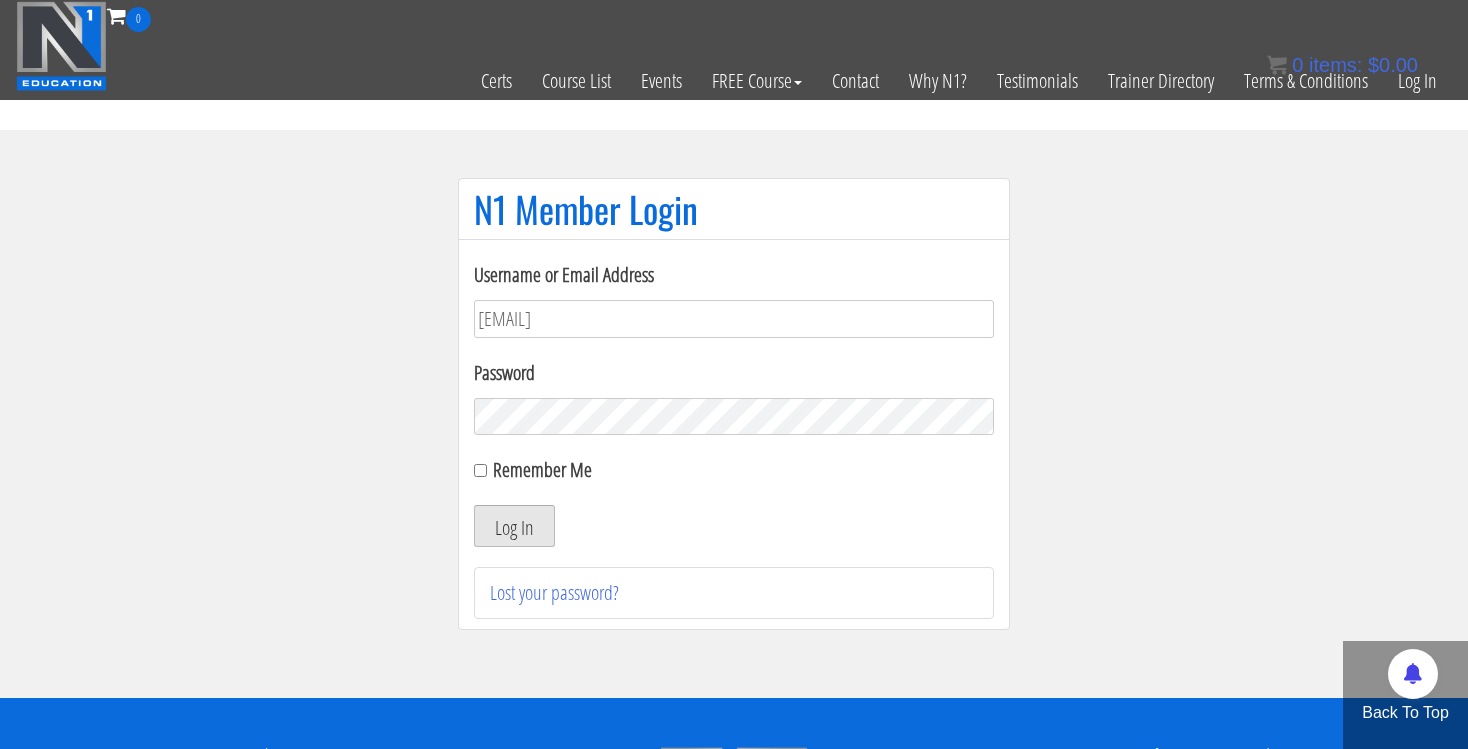 click on "Log In" at bounding box center [514, 526] 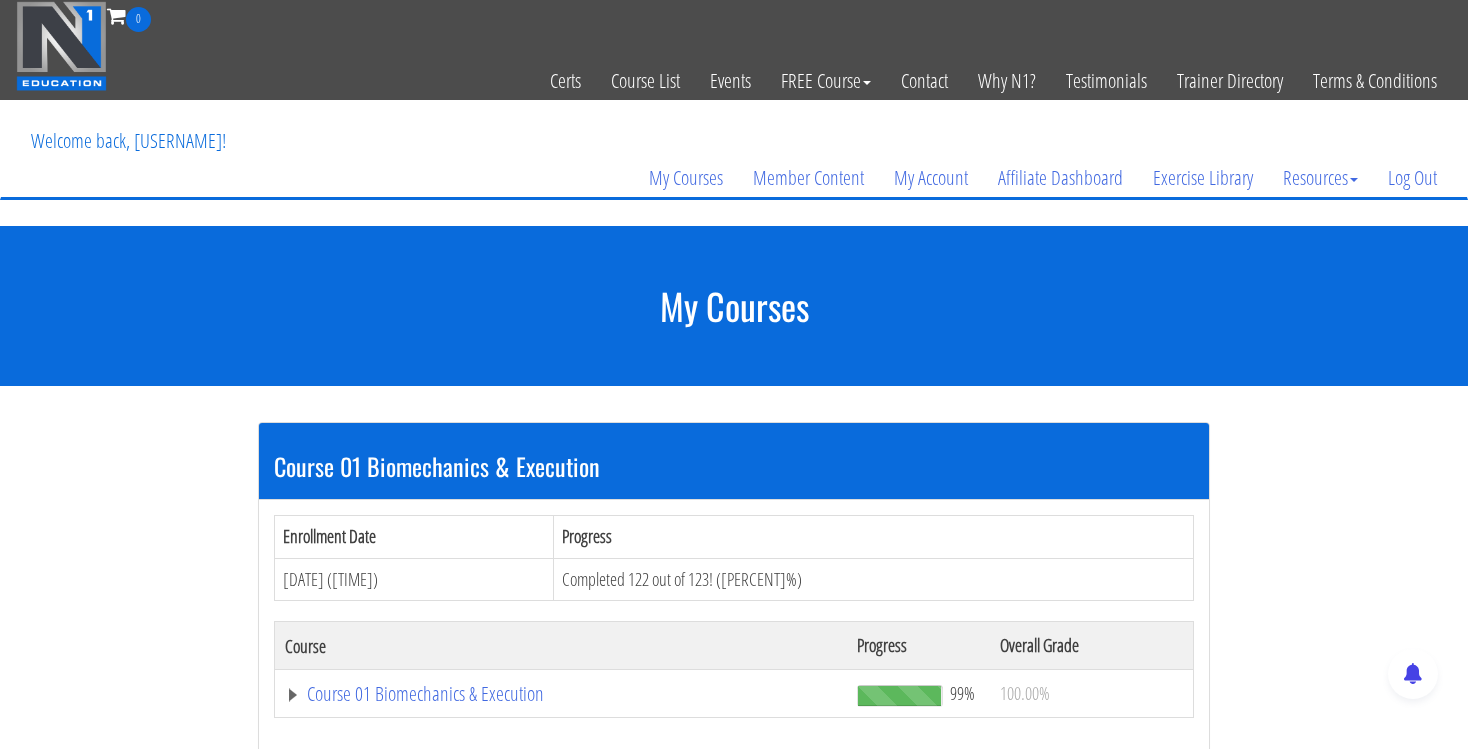scroll, scrollTop: 0, scrollLeft: 0, axis: both 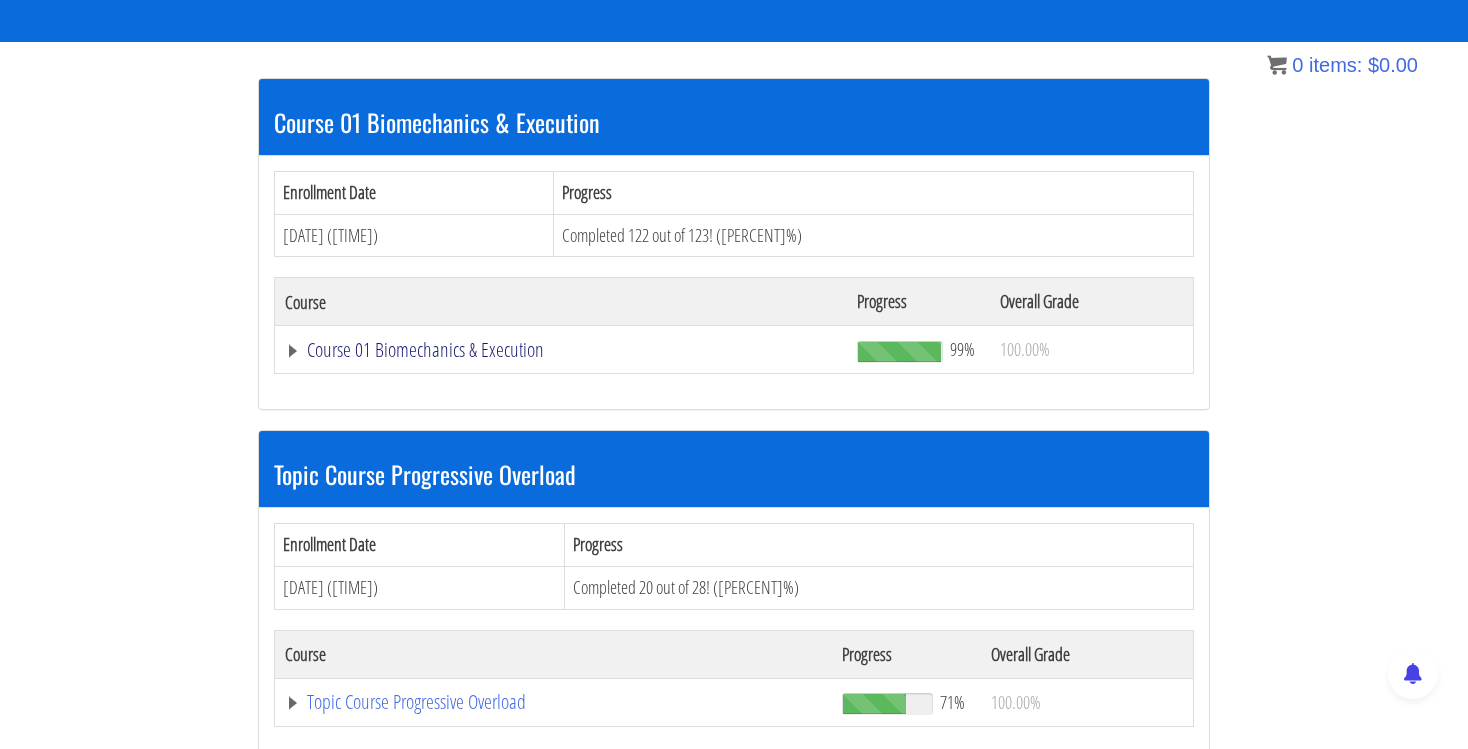 click on "Course 01 Biomechanics & Execution" at bounding box center (561, 350) 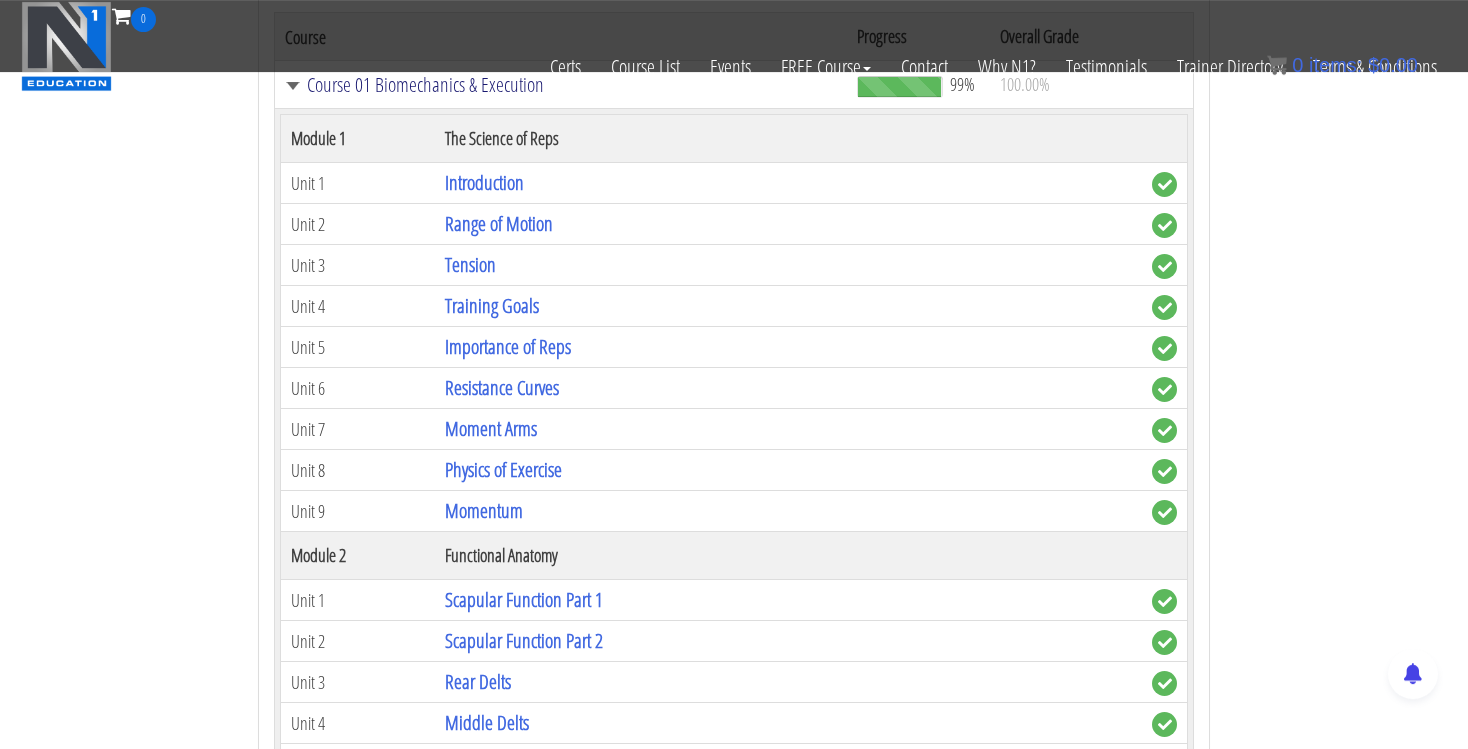 scroll, scrollTop: 450, scrollLeft: 0, axis: vertical 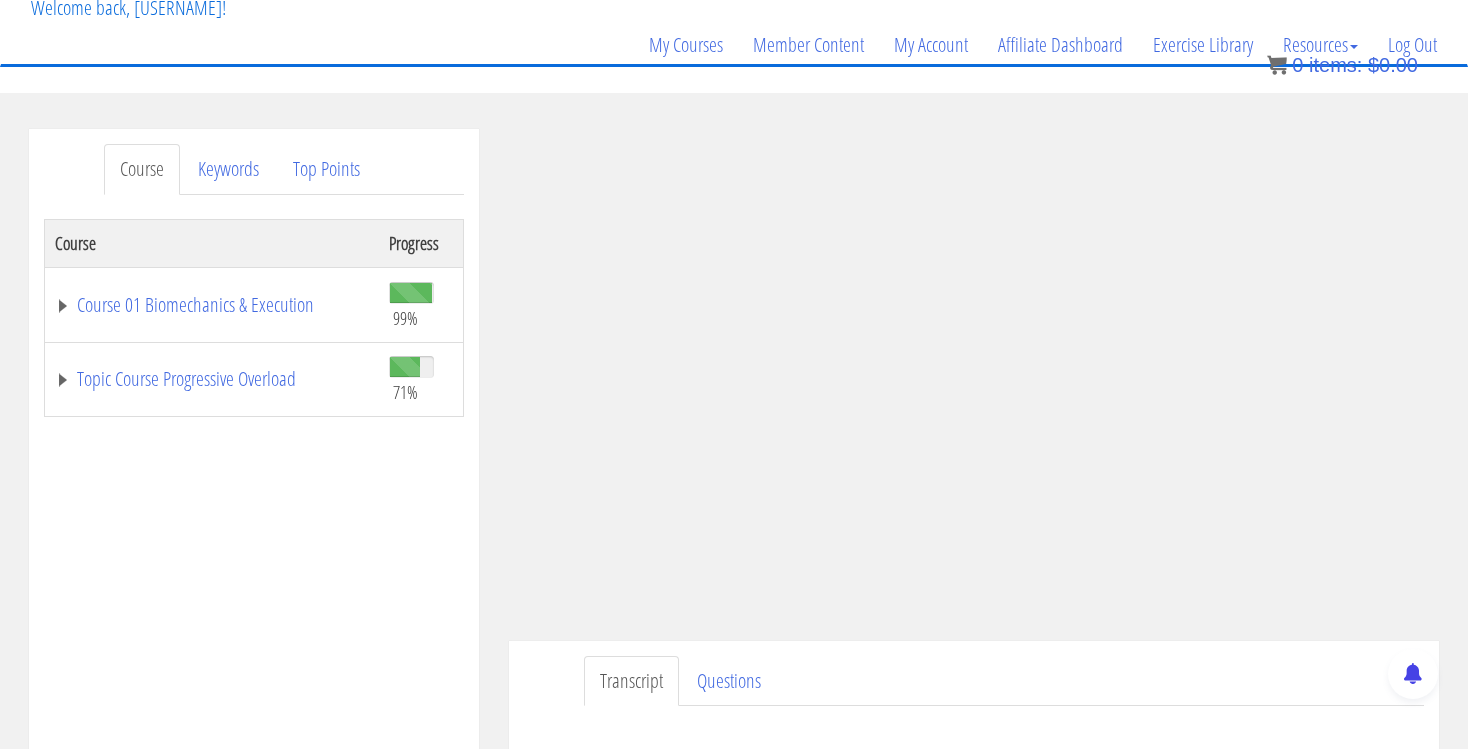 click on "Course
Keywords
Top Points
Course Progress Course 01 Biomechanics & Execution
99%
Module 1
The Science of Reps
Unit 1
Introduction
Unit 2
Range of Motion
Unit 3
Tension
Unit 4
Training Goals
Unit 5
Importance of Reps
Unit 6
Resistance Curves
Unit 7
Moment Arms
Unit 8
Physics of Exercise" at bounding box center (254, 693) 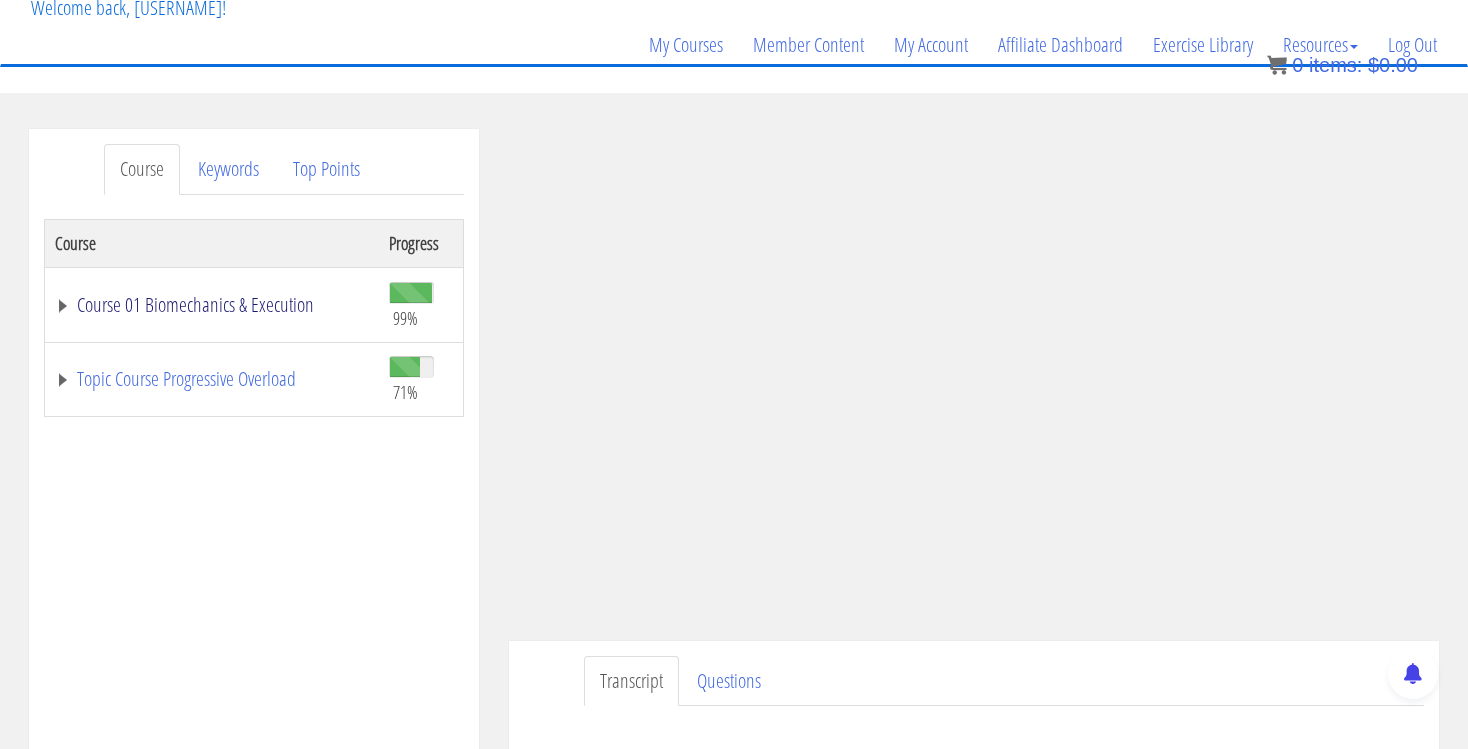 click on "Course 01 Biomechanics & Execution" at bounding box center (212, 305) 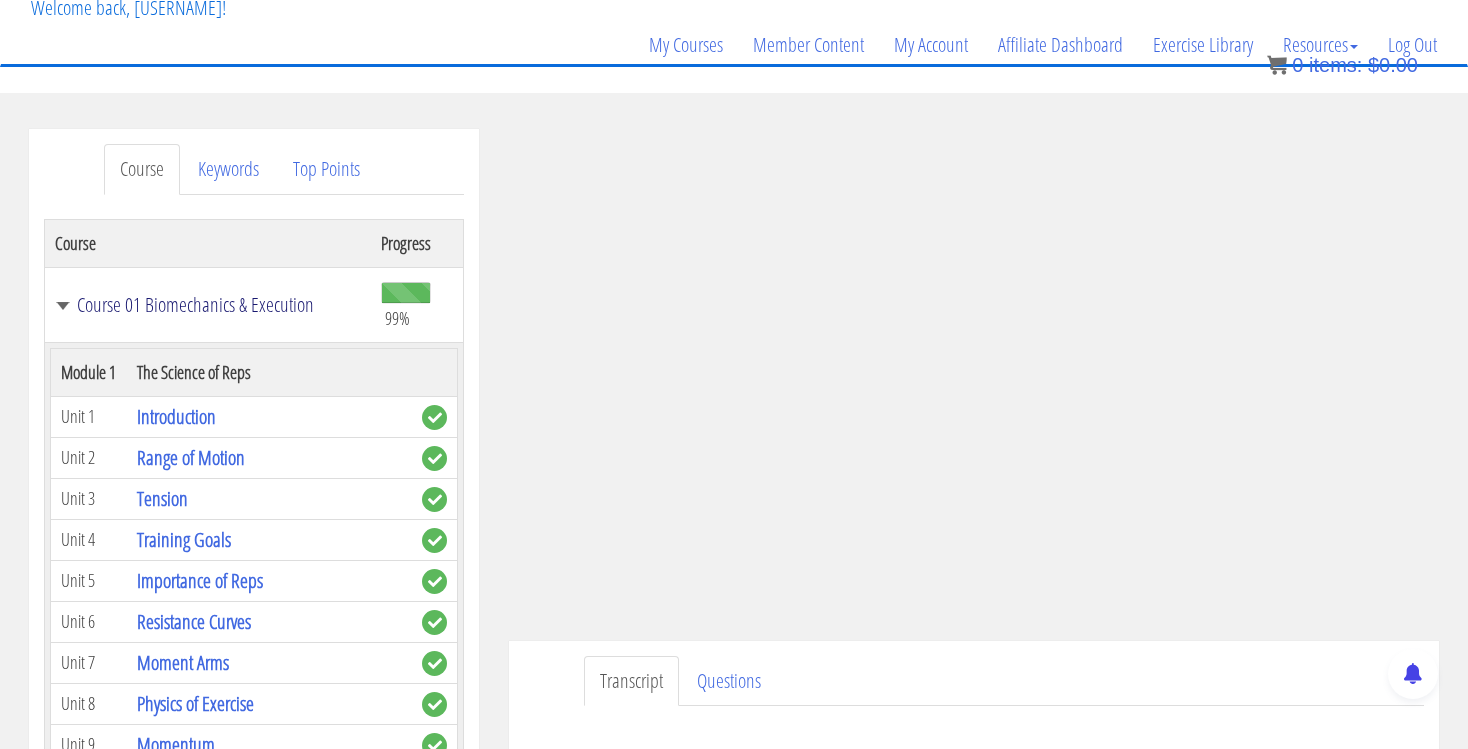 scroll, scrollTop: 134, scrollLeft: 0, axis: vertical 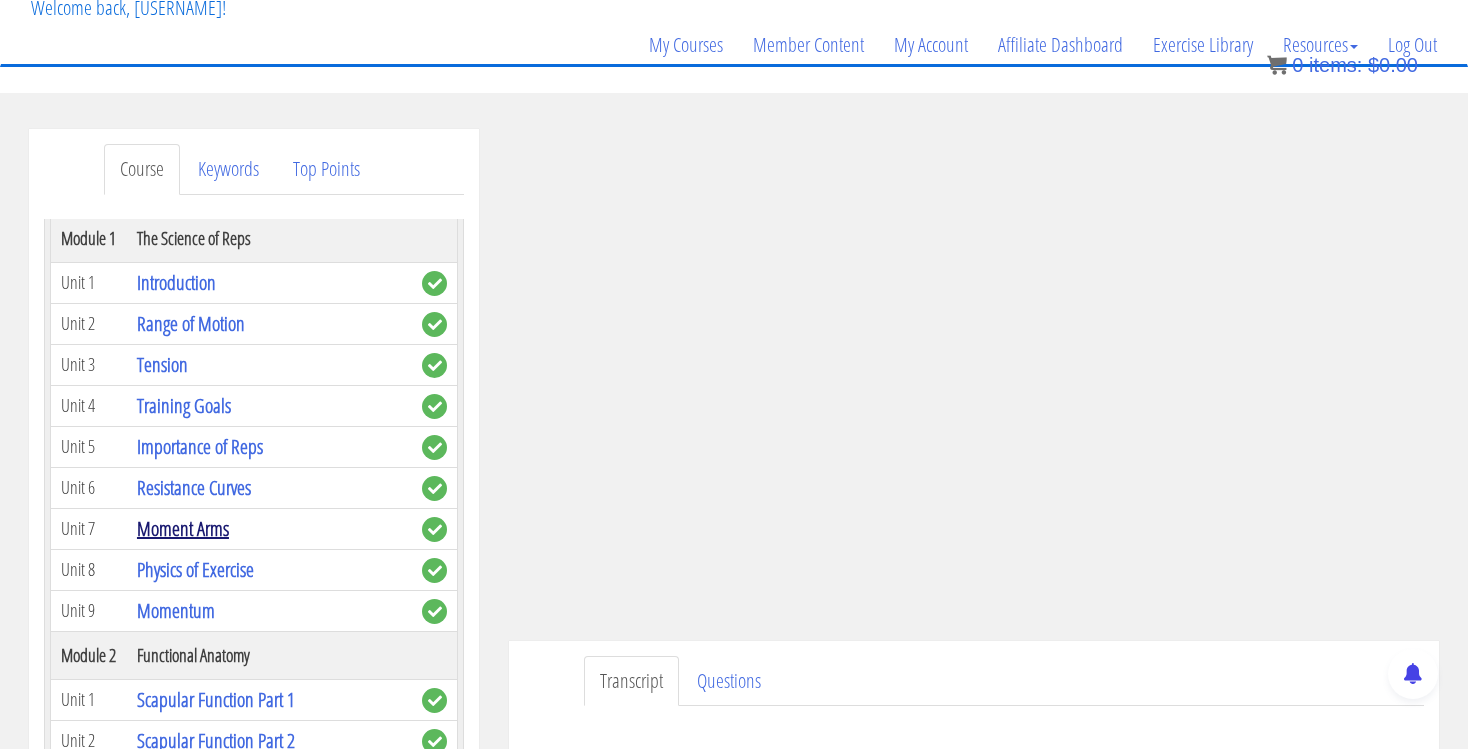 click on "Moment Arms" at bounding box center [183, 528] 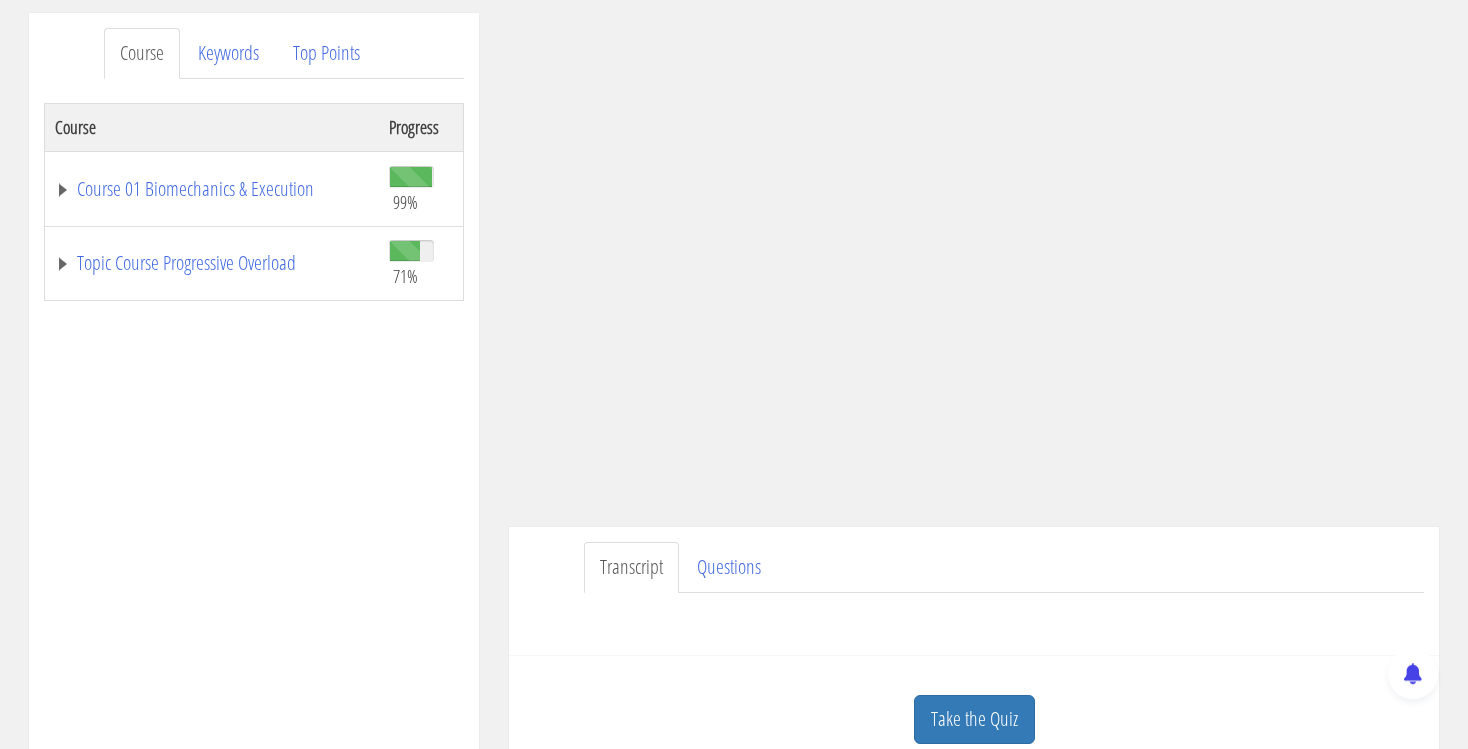 scroll, scrollTop: 211, scrollLeft: 0, axis: vertical 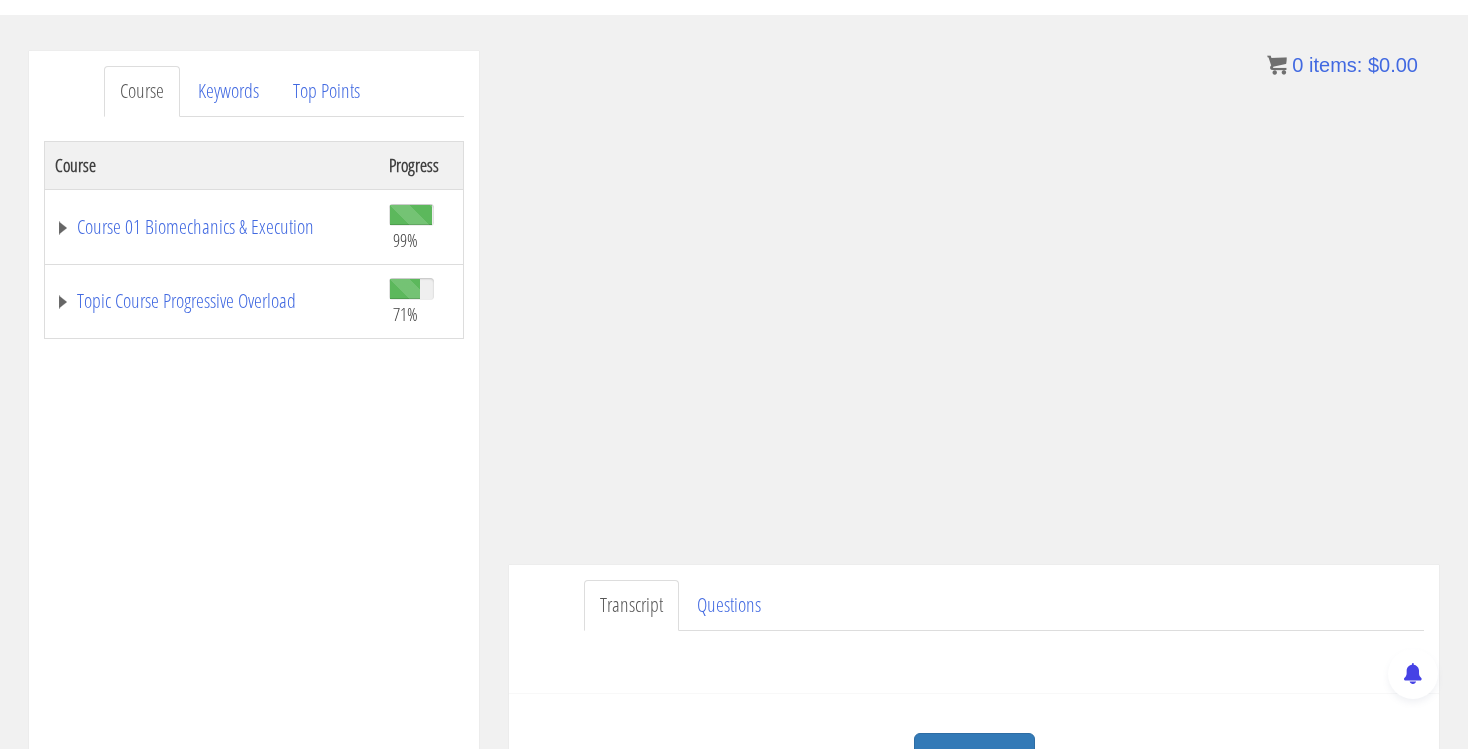 click on "Course
Keywords
Top Points
Course Progress Course 01 Biomechanics & Execution
99%
Module 1
The Science of Reps
Unit 1
Introduction
Unit 2
Range of Motion
Unit 3
Tension
Unit 4
Training Goals
Unit 5
Importance of Reps
Unit 6
Resistance Curves
Unit 7
Moment Arms
Unit 8
Physics of Exercise" at bounding box center (254, 615) 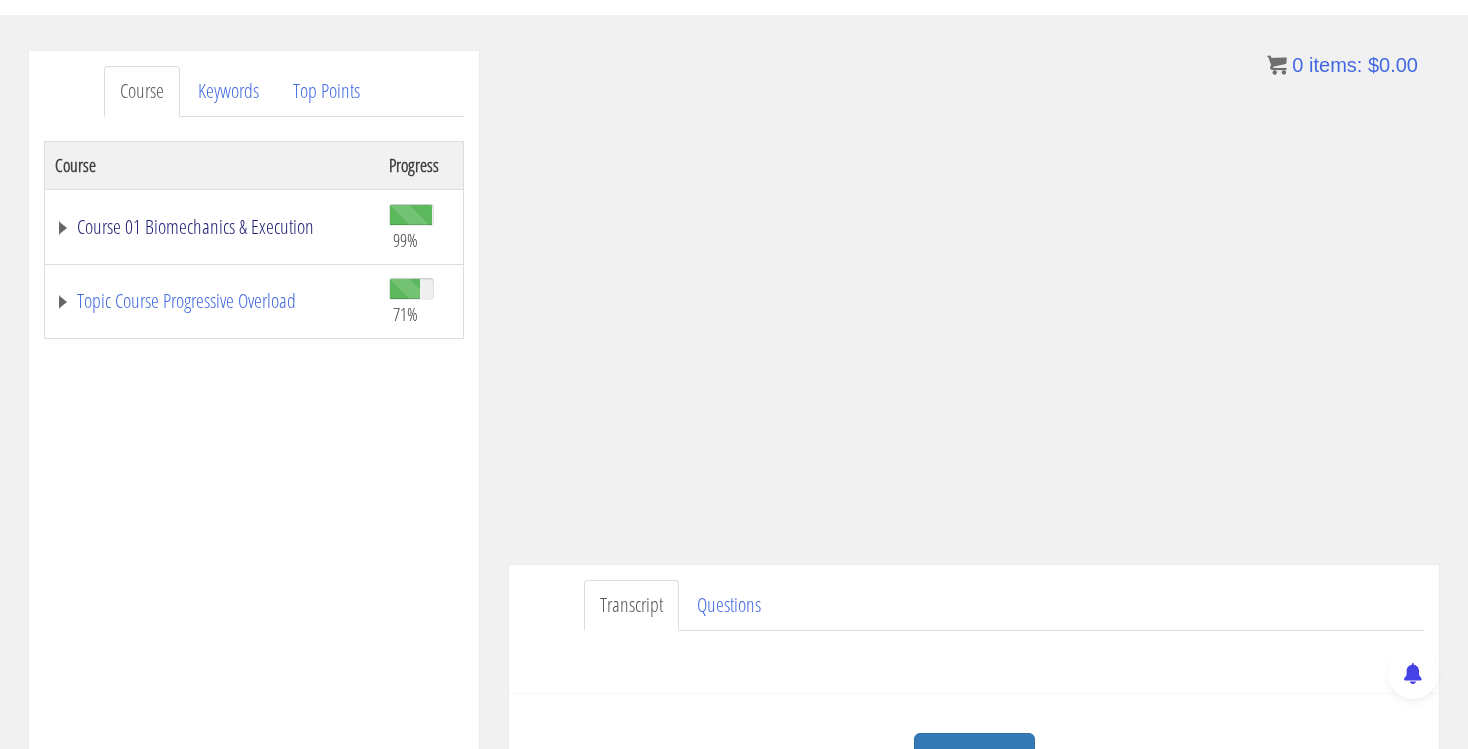 click on "Course 01 Biomechanics & Execution" at bounding box center [212, 227] 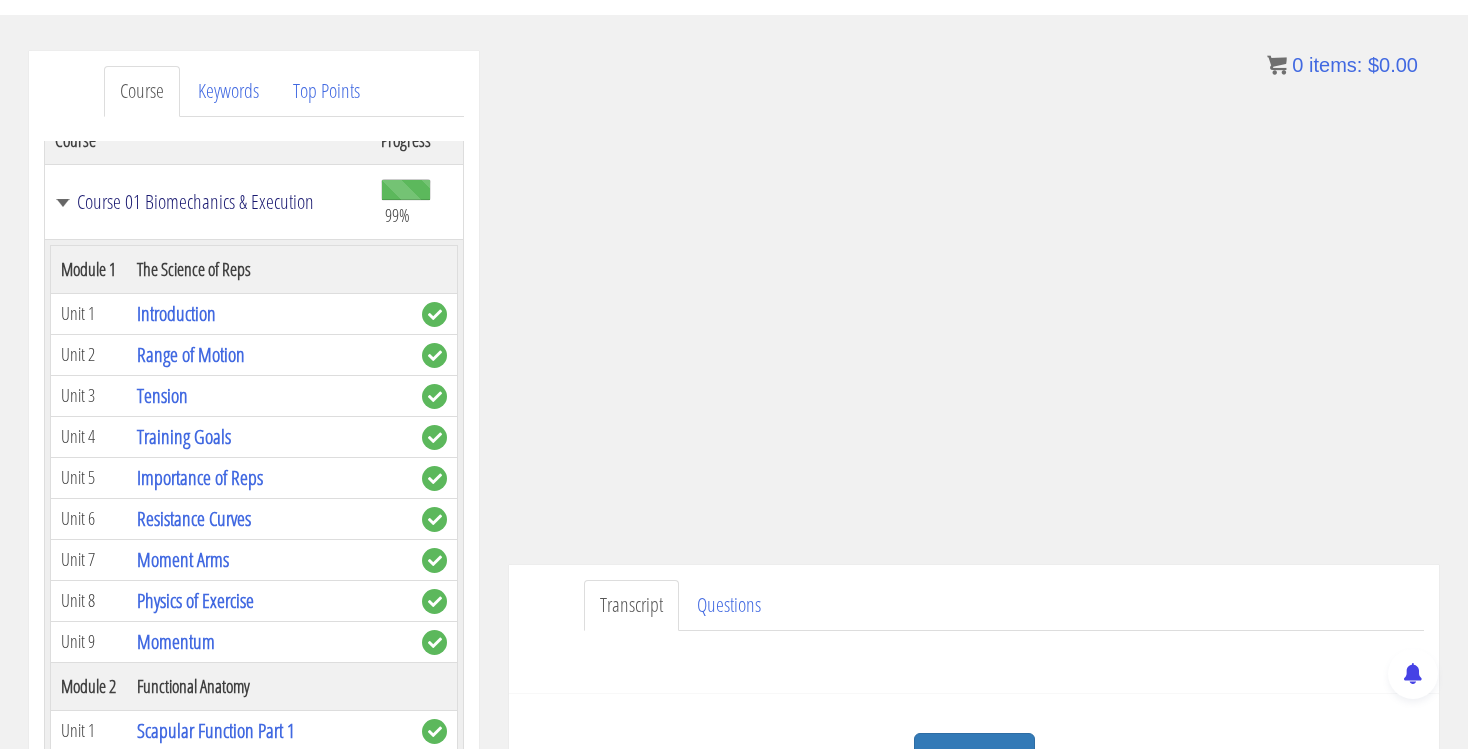 scroll, scrollTop: 0, scrollLeft: 0, axis: both 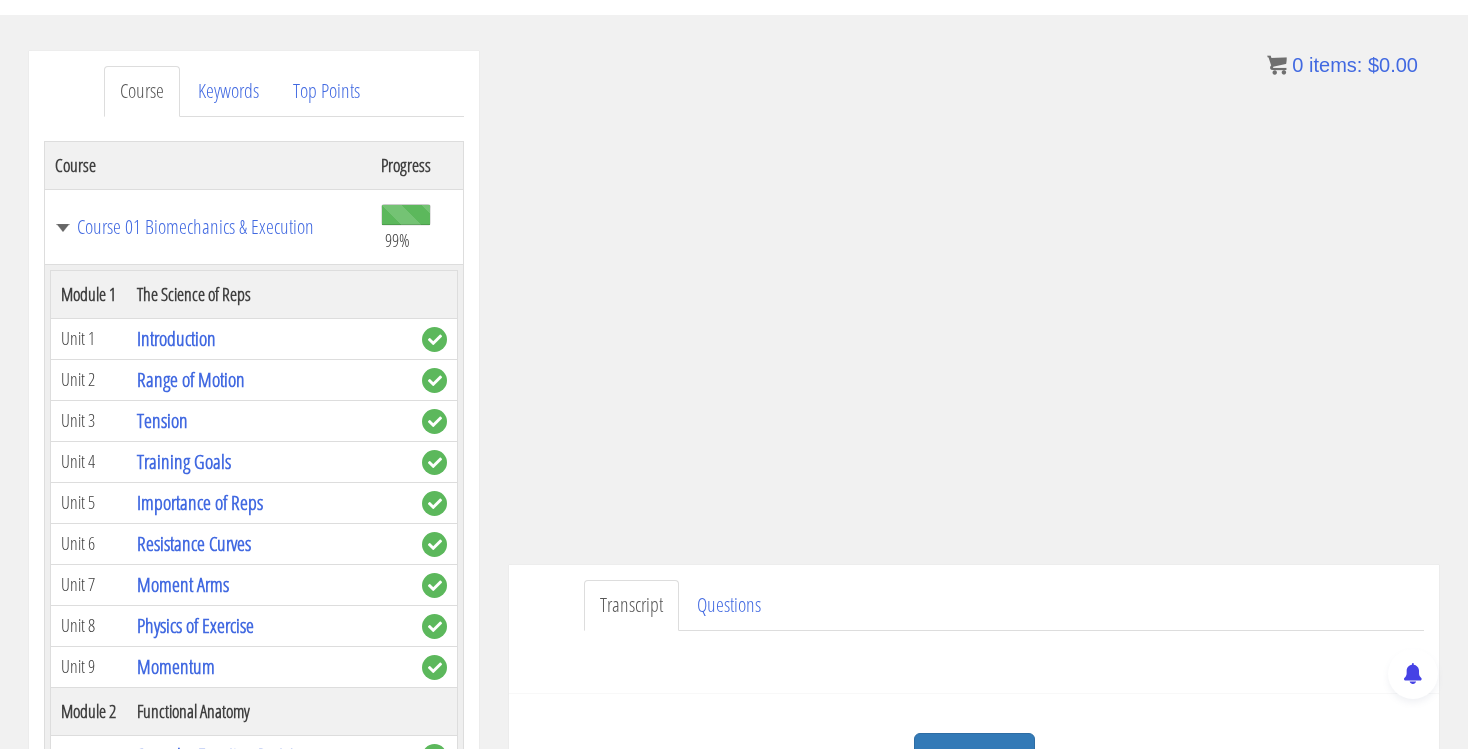 click on "Have a question on this unit? Please submit it here:
Name *
First
Last
Email *
*" at bounding box center (974, 655) 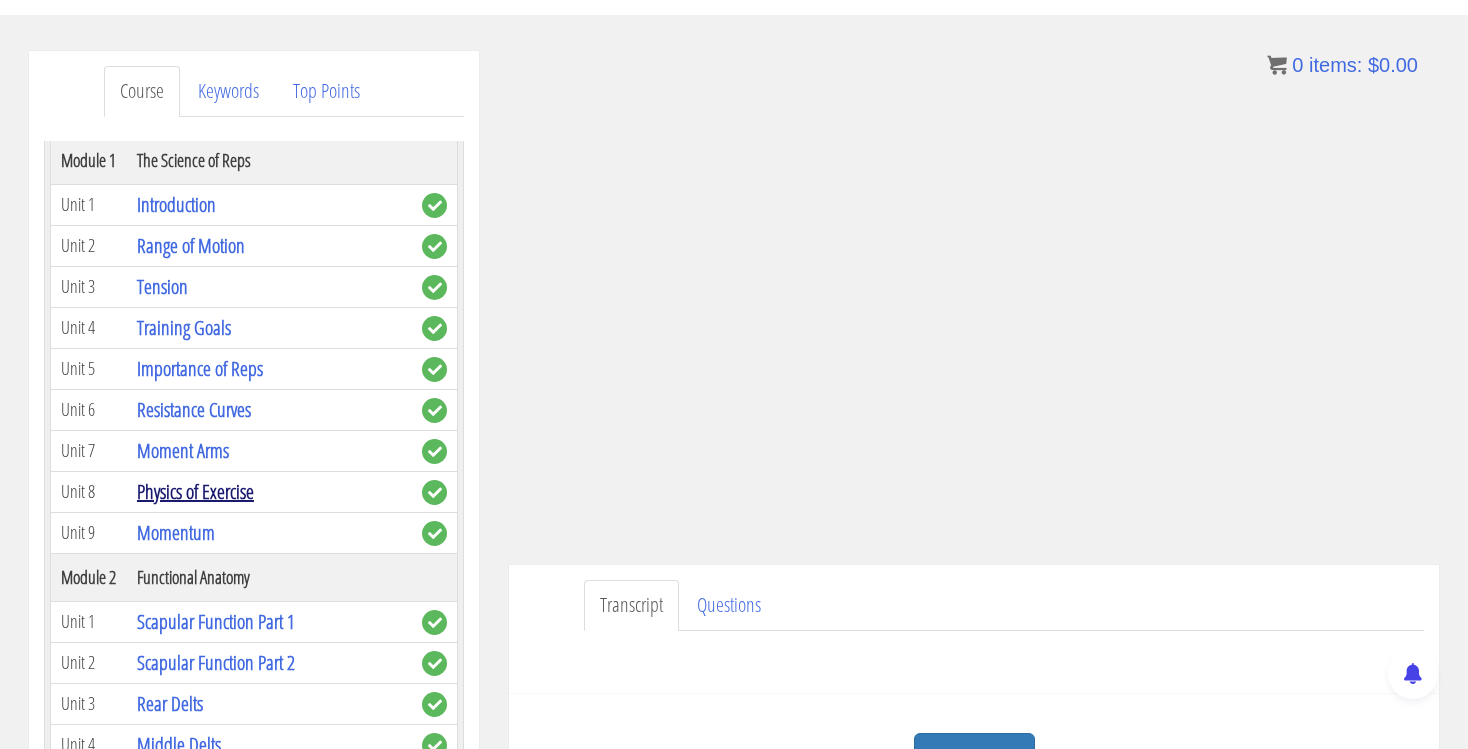 click on "Physics of Exercise" at bounding box center (195, 491) 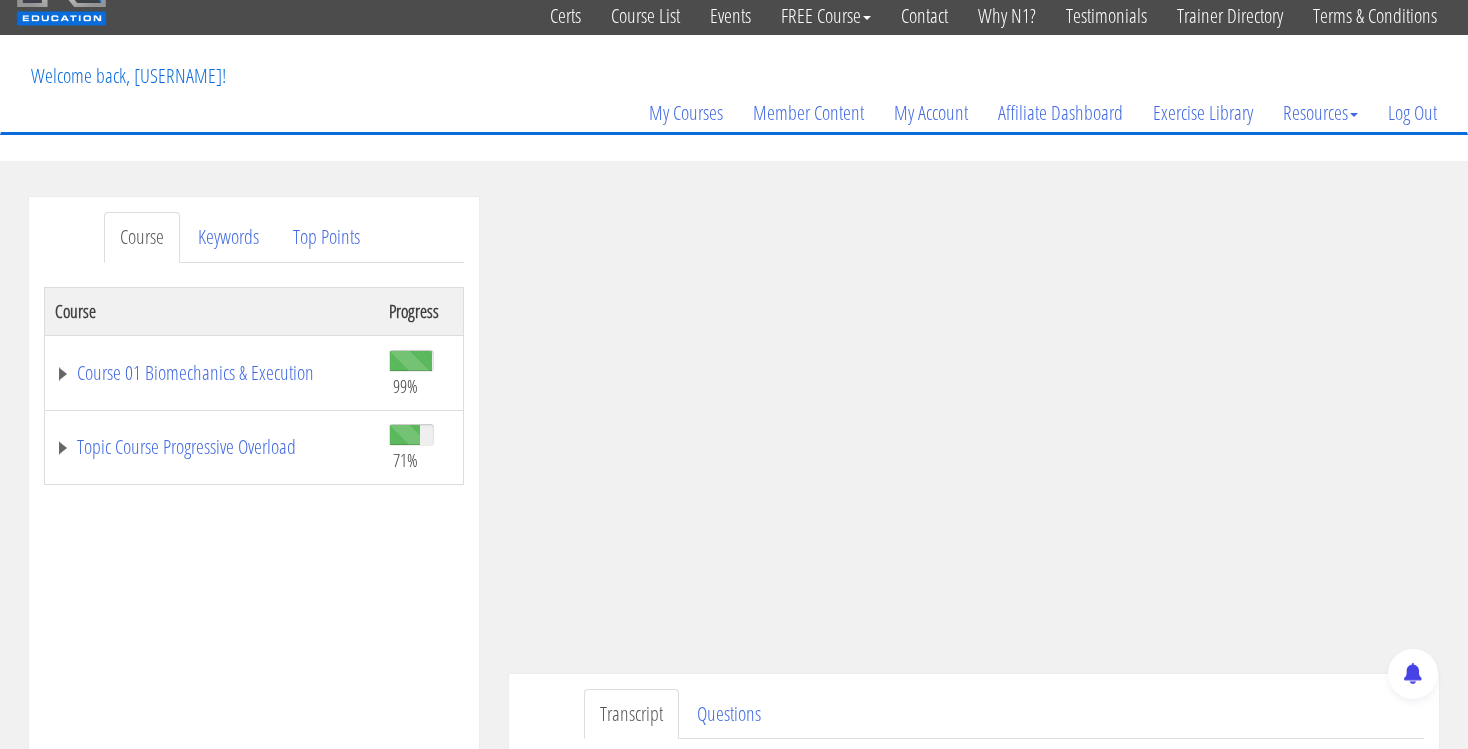 scroll, scrollTop: 105, scrollLeft: 0, axis: vertical 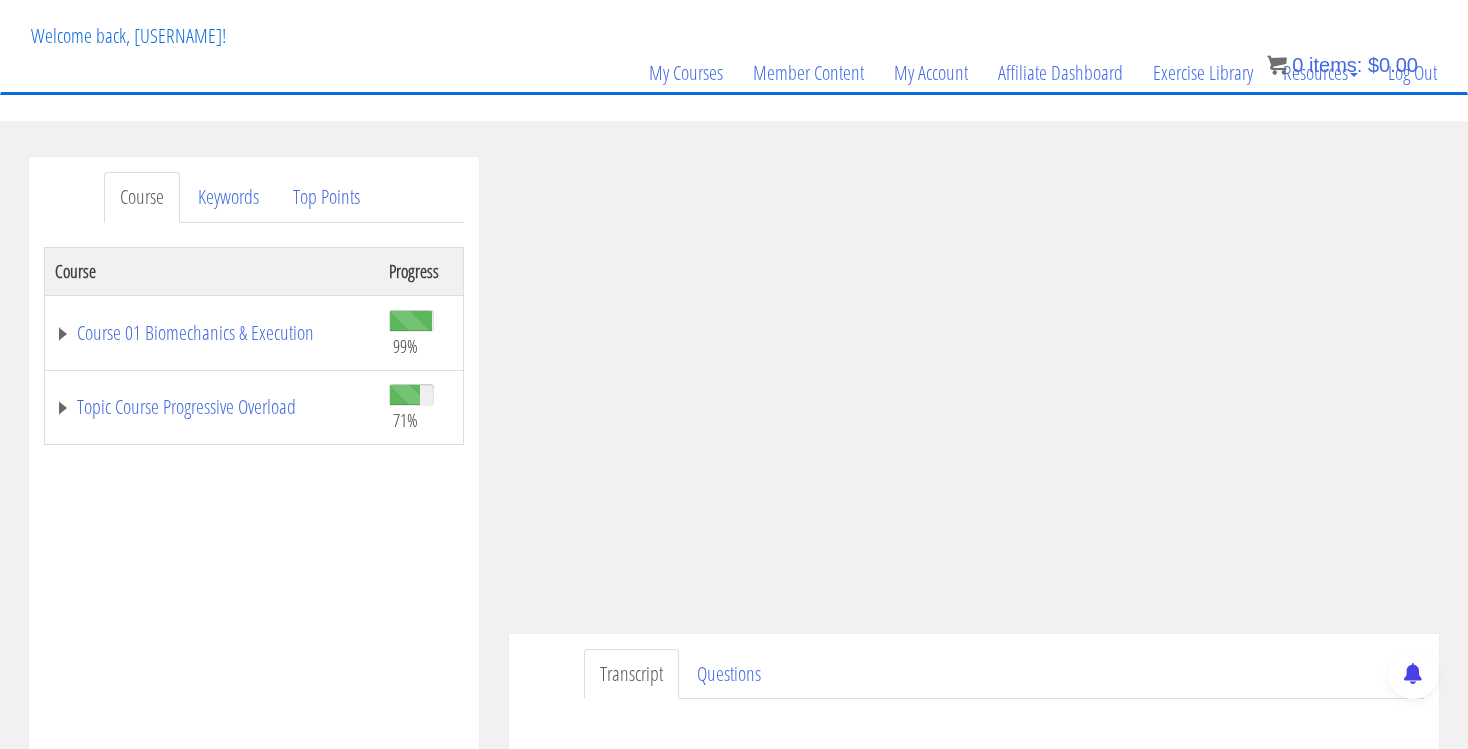 click on "David Sárai
hiitedzes@gmail.com
2025-08-02
2a01:36d:114:2347:85e:6f9b:9d4b:2e0
Transcript
Questions
Have a question on this unit? Please submit it here:
Name * Last" at bounding box center (974, 523) 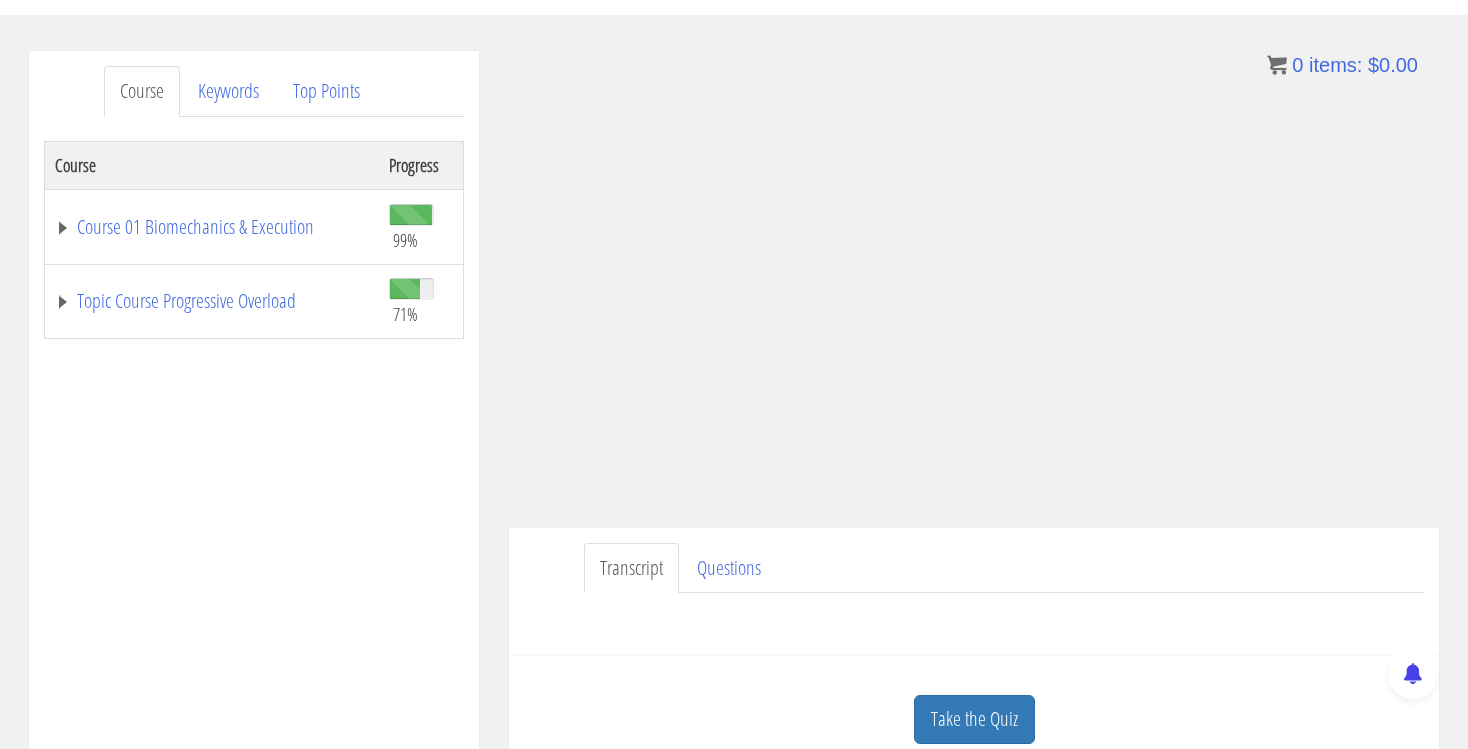 click on "Course
Keywords
Top Points
Course Progress Course 01 Biomechanics & Execution
99%
Module 1
The Science of Reps
Unit 1
Introduction
Unit 2
Range of Motion
Unit 3
Tension
Unit 4
Training Goals
Unit 5
Importance of Reps
Unit 6
Resistance Curves
Unit 7
Moment Arms
Unit 8
Physics of Exercise" at bounding box center (254, 615) 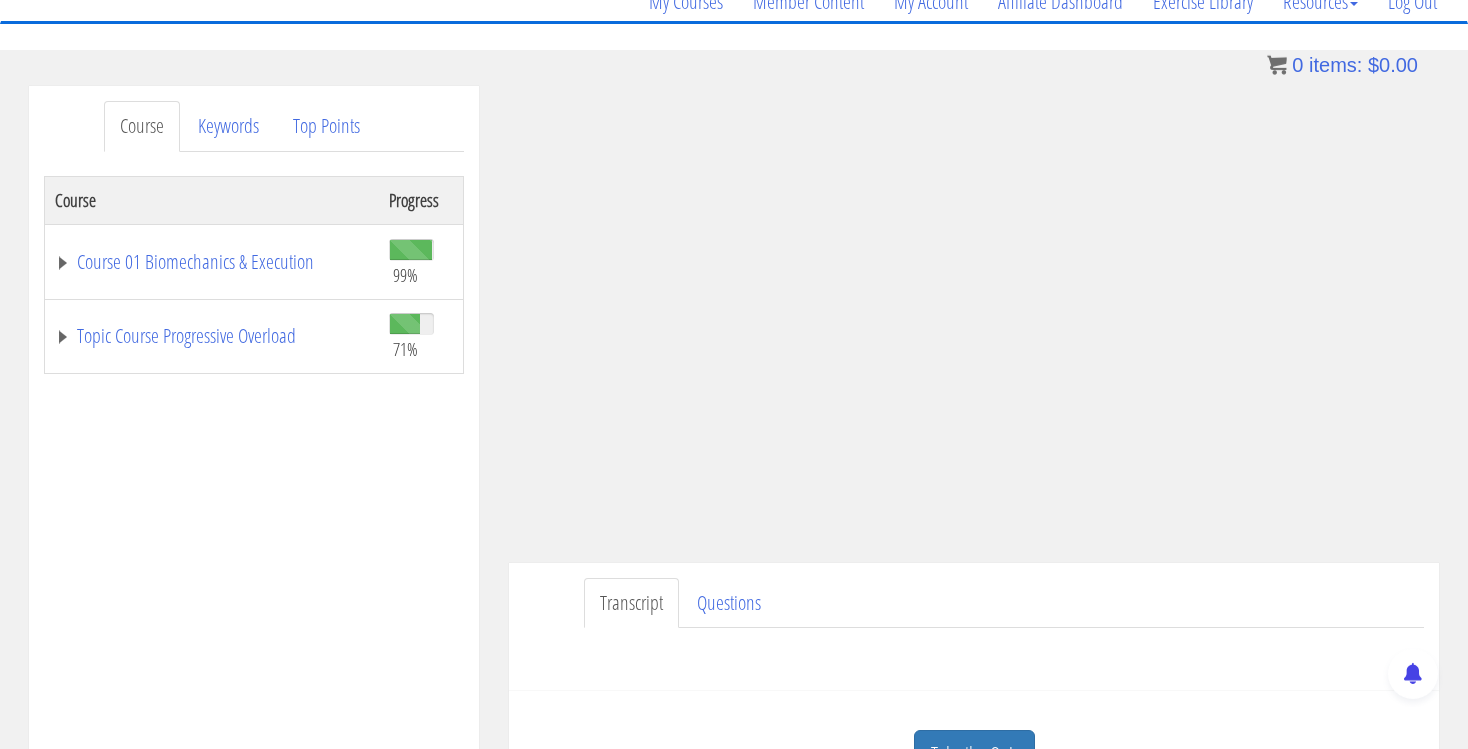 scroll, scrollTop: 211, scrollLeft: 0, axis: vertical 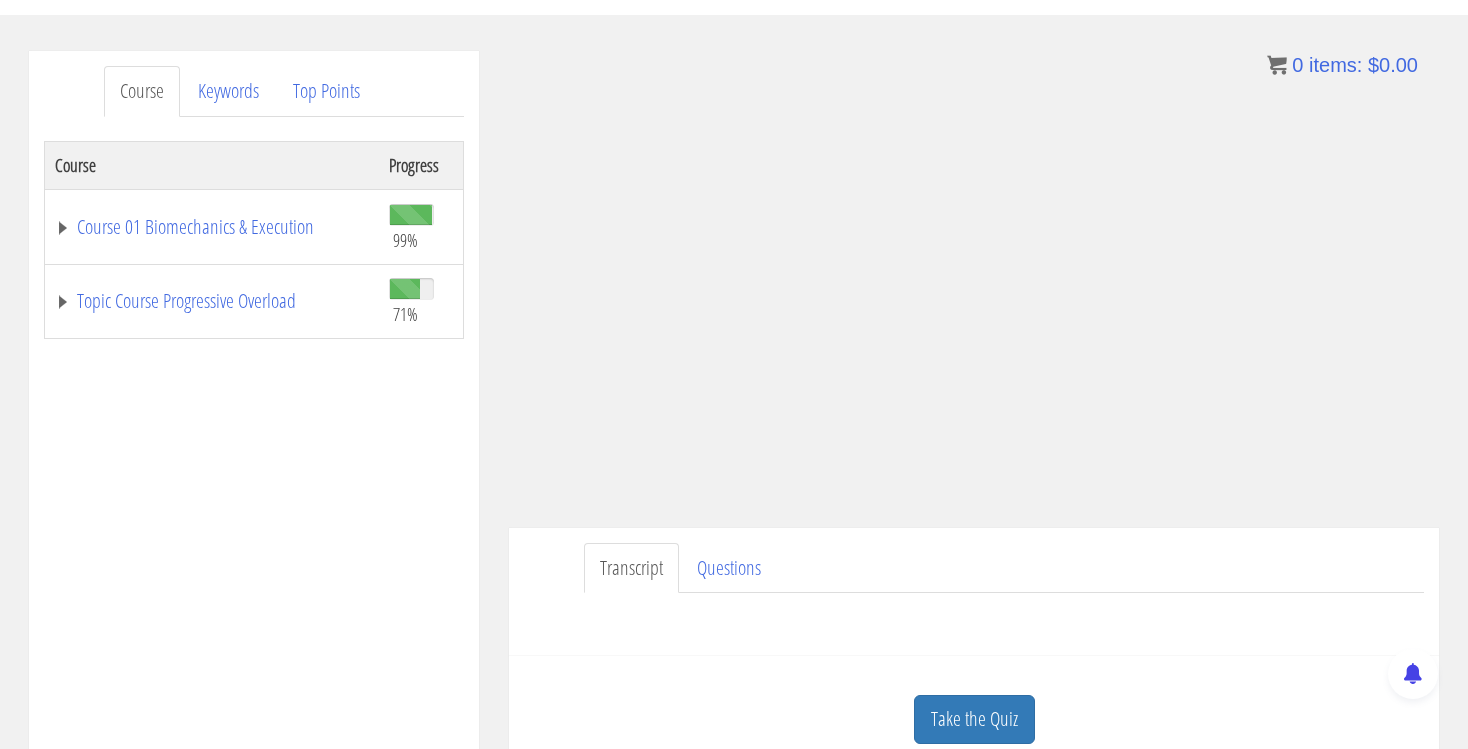 click on "David Sárai
hiitedzes@gmail.com
2025-08-02
2a01:36d:114:2347:85e:6f9b:9d4b:2e0
Transcript
Questions
Have a question on this unit? Please submit it here:
Name * Last" at bounding box center (974, 417) 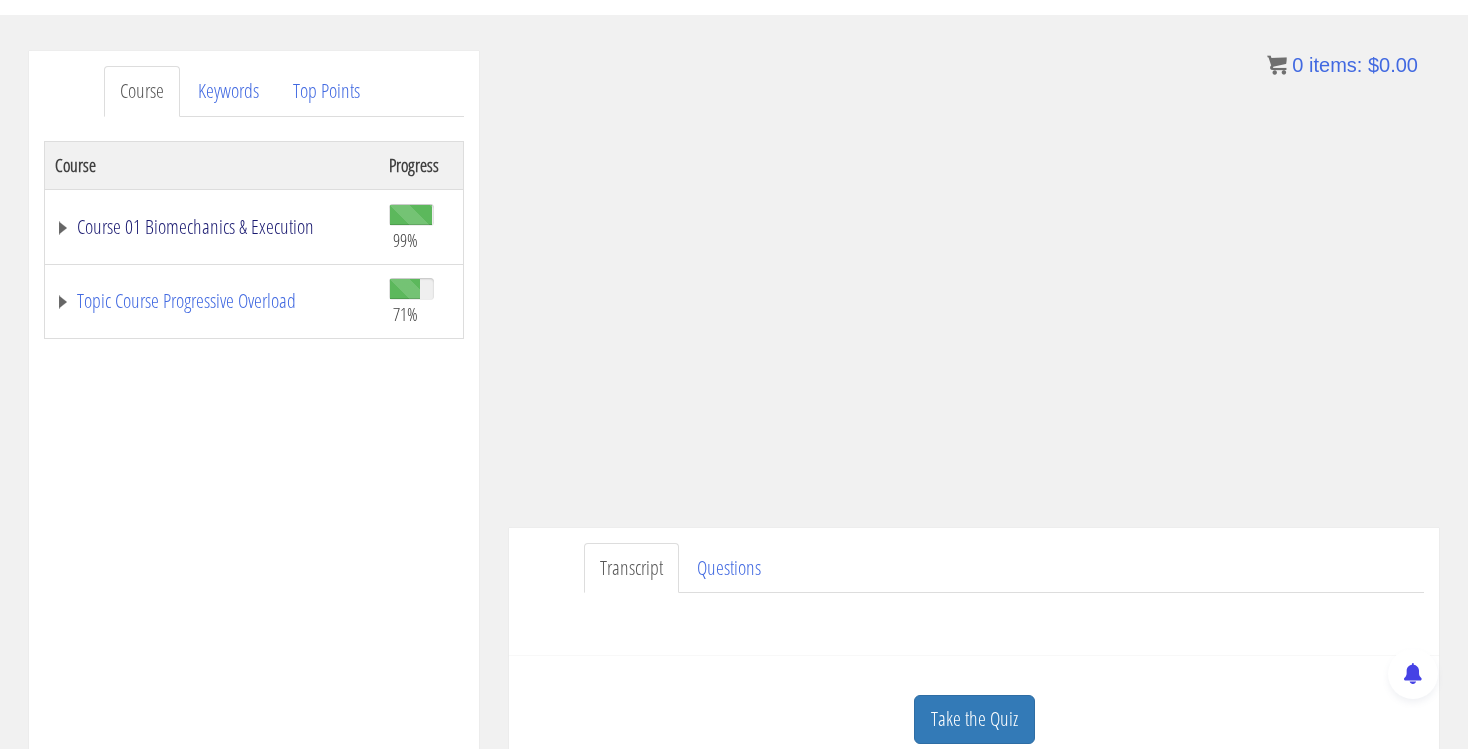click on "Course 01 Biomechanics & Execution" at bounding box center (212, 227) 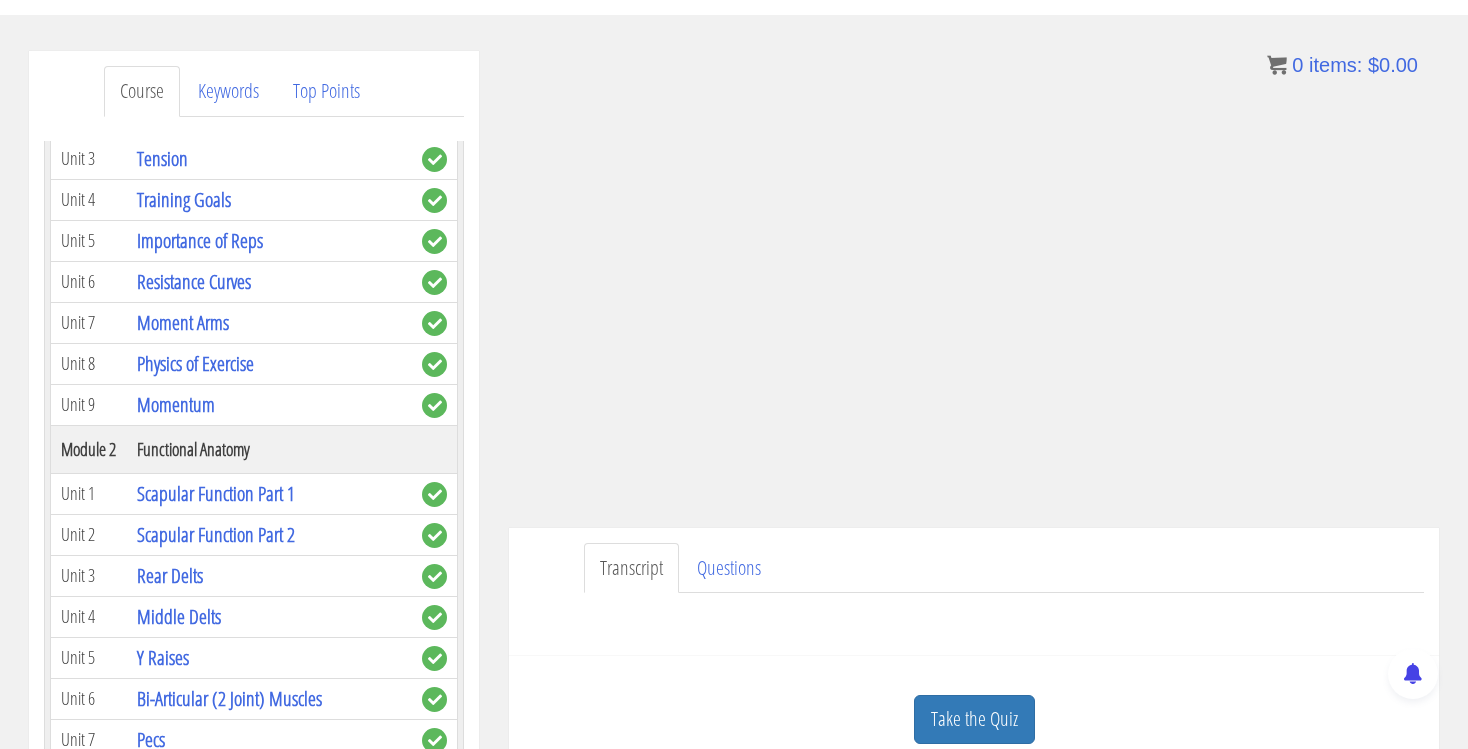 scroll, scrollTop: 269, scrollLeft: 0, axis: vertical 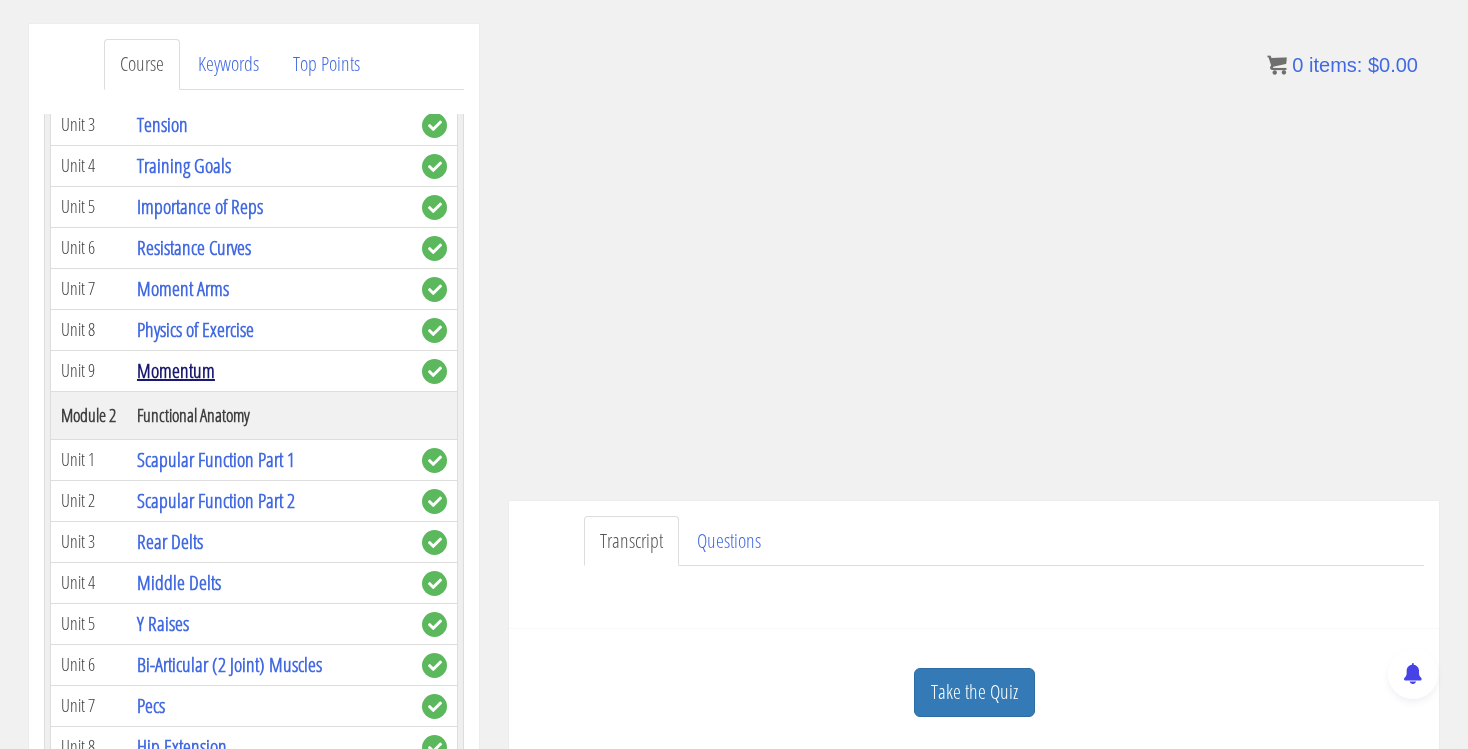 click on "Momentum" at bounding box center [176, 370] 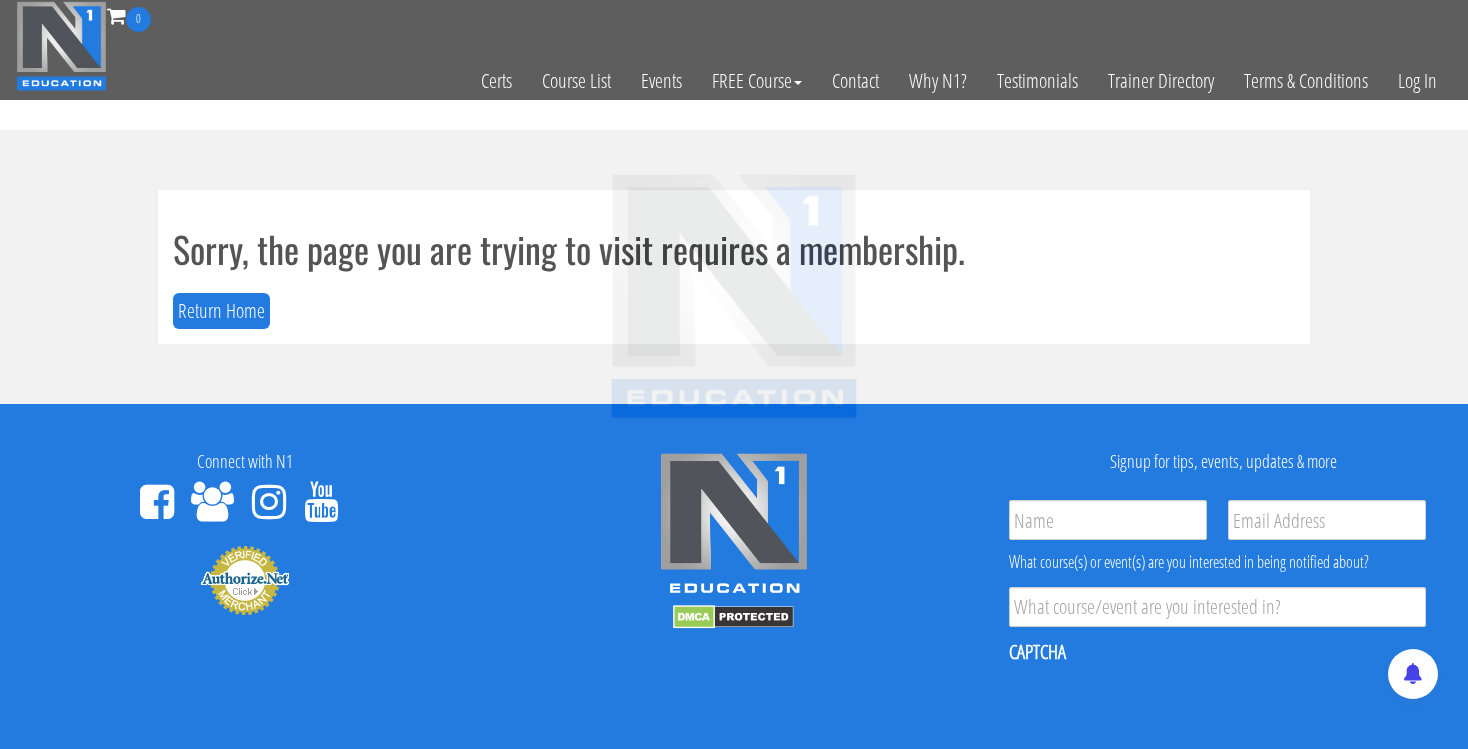 scroll, scrollTop: 0, scrollLeft: 0, axis: both 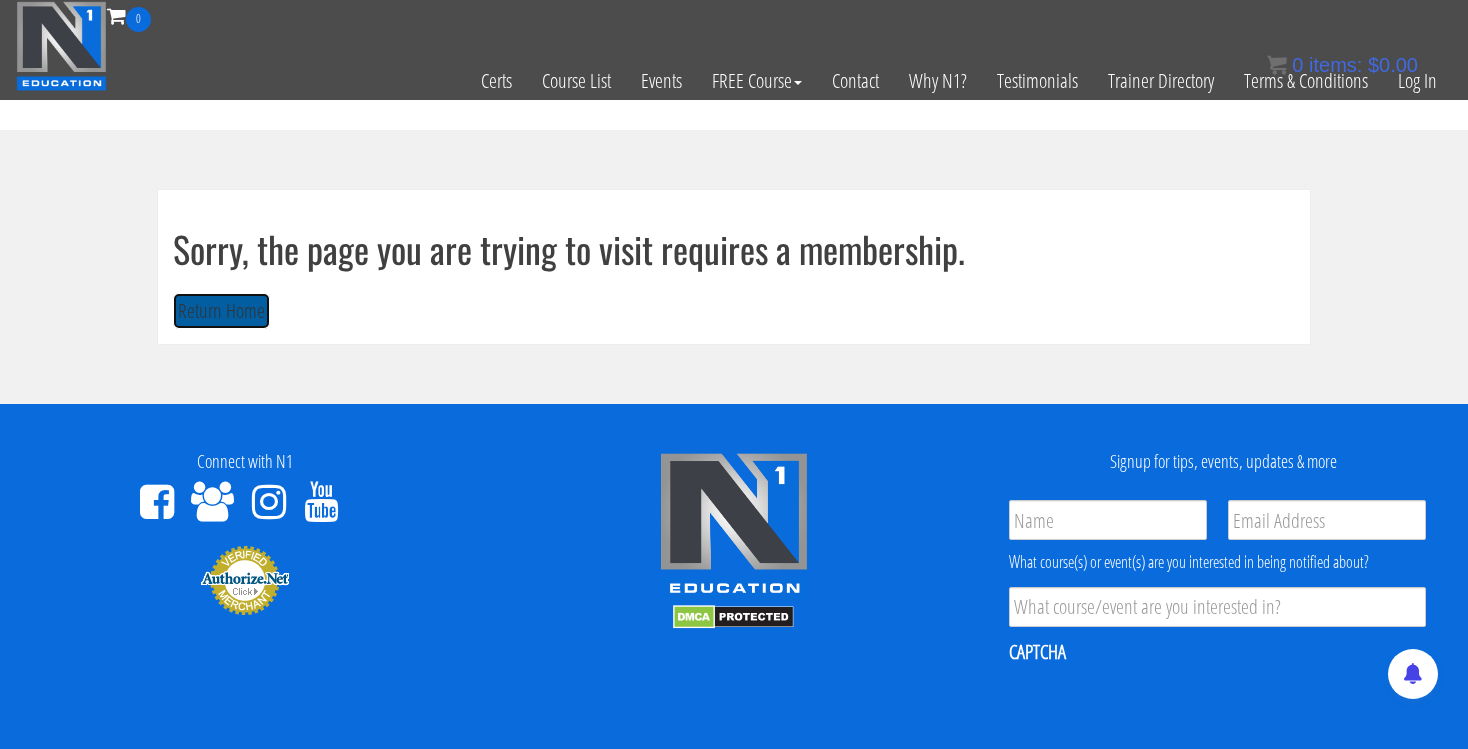 click on "Return Home" at bounding box center [221, 311] 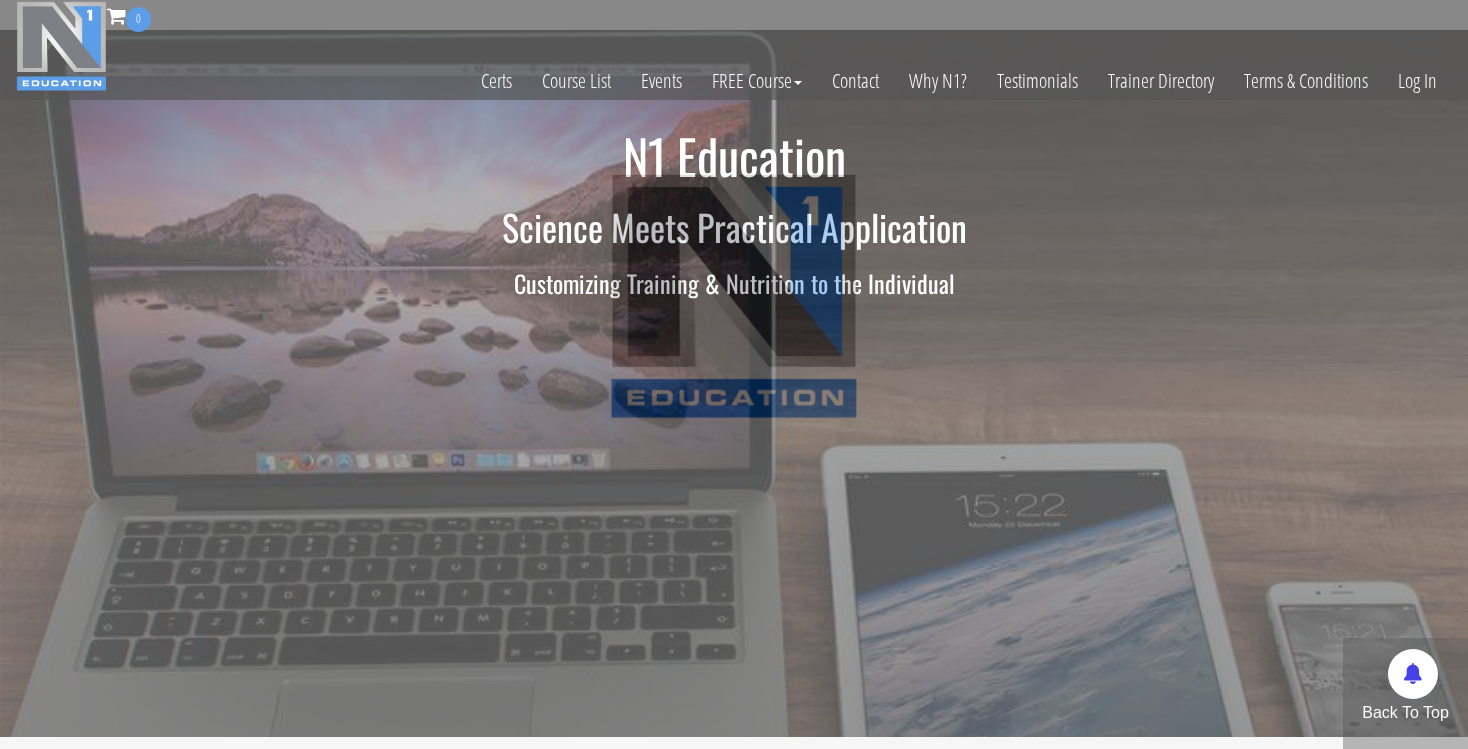 scroll, scrollTop: 0, scrollLeft: 0, axis: both 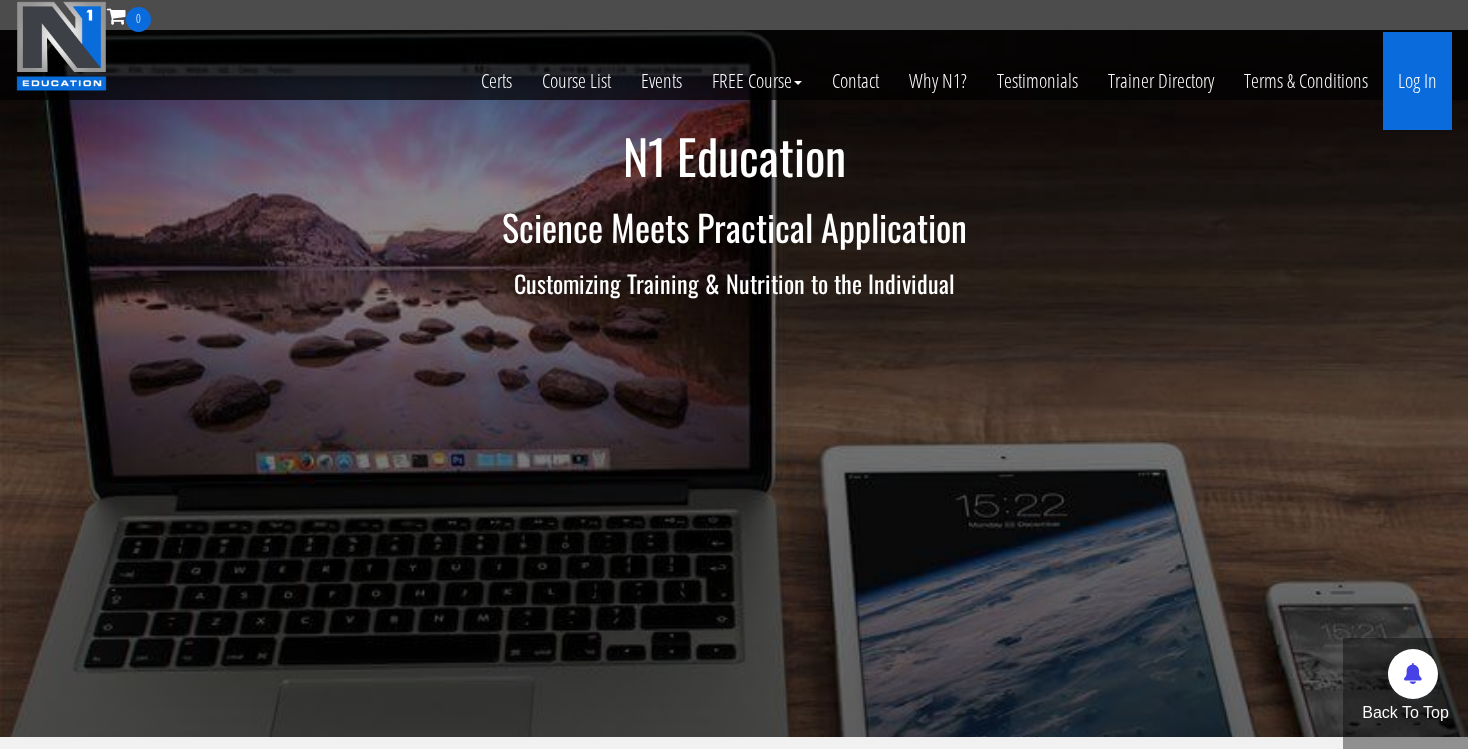 click on "Log In" at bounding box center [1417, 81] 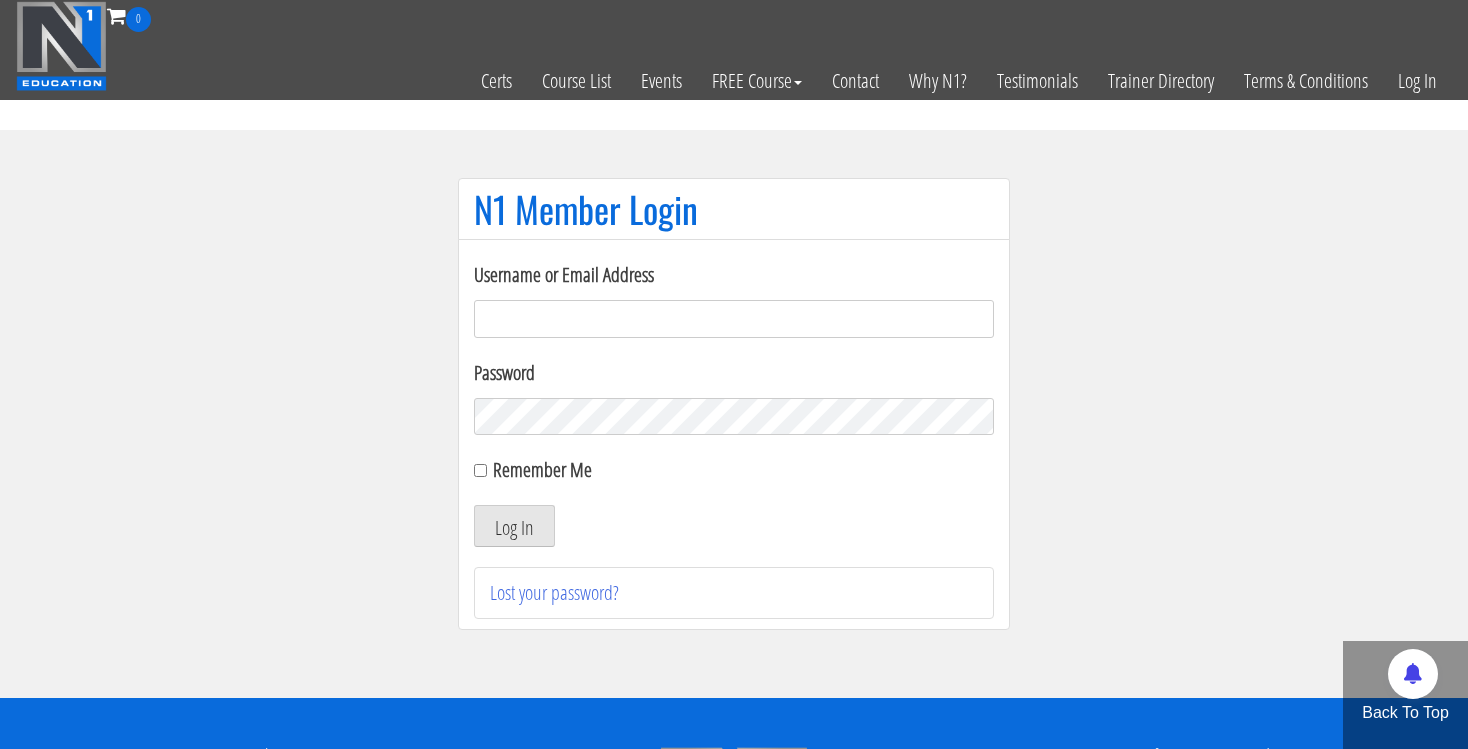 scroll, scrollTop: 0, scrollLeft: 0, axis: both 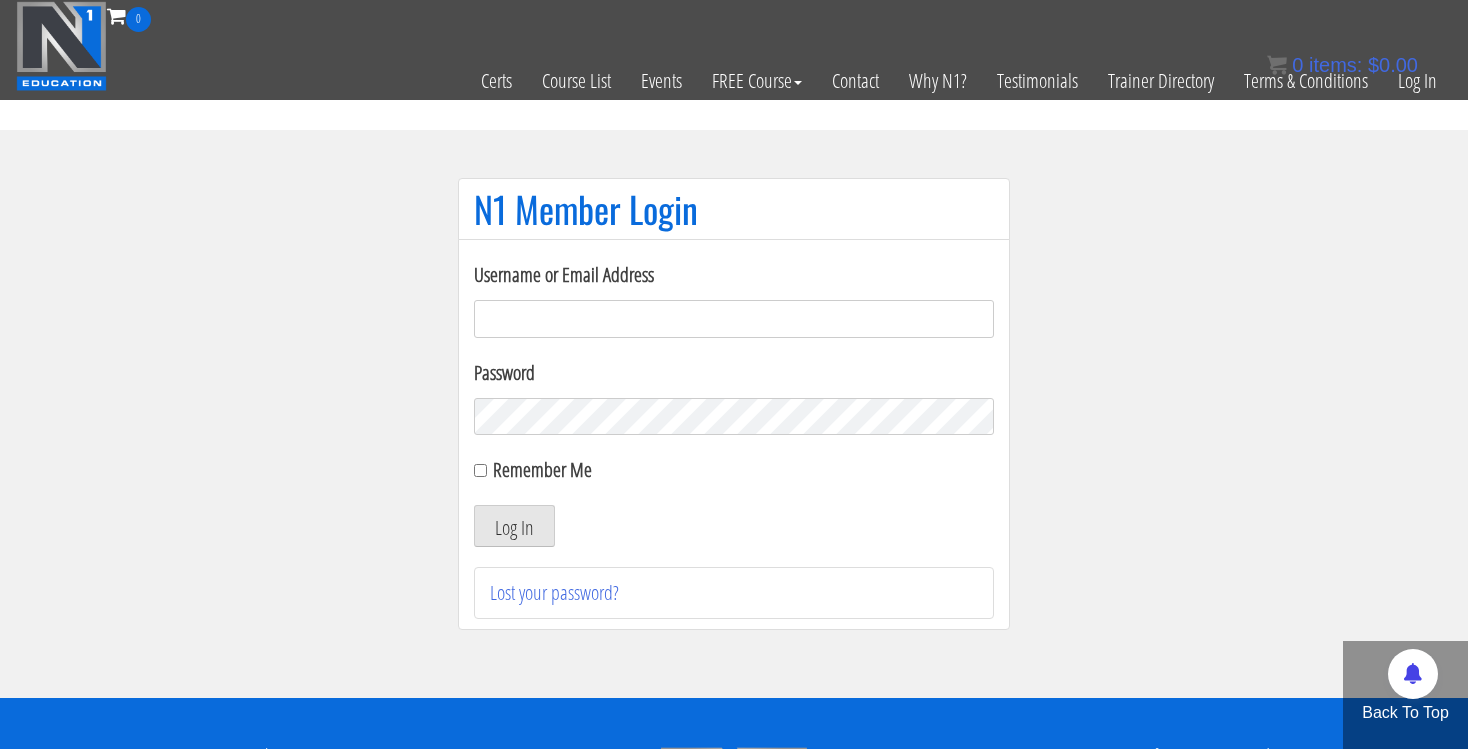 click on "N1 Member Login
Username or Email Address
Password
Remember Me
Log In
Lost your password?" at bounding box center [734, 414] 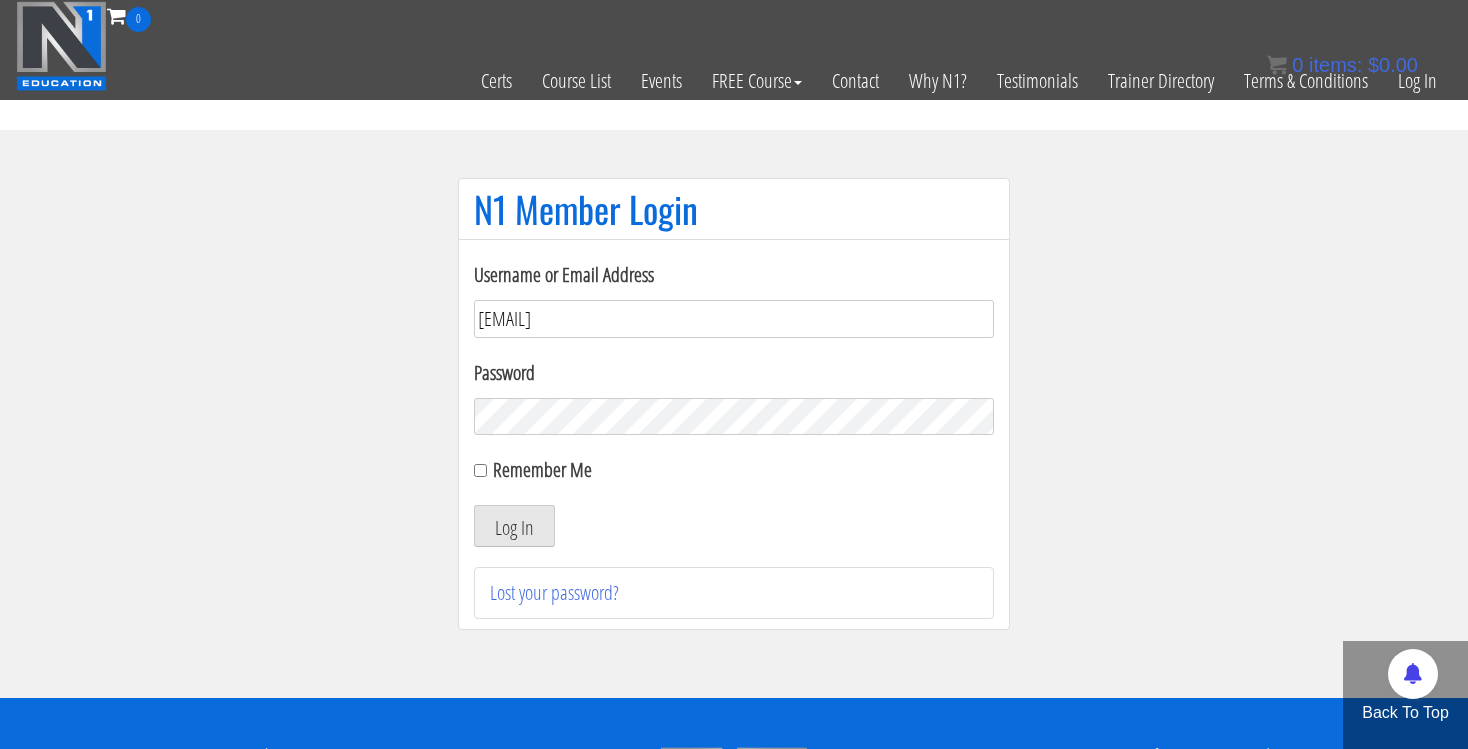 type on "hiitedzes@gmail.com" 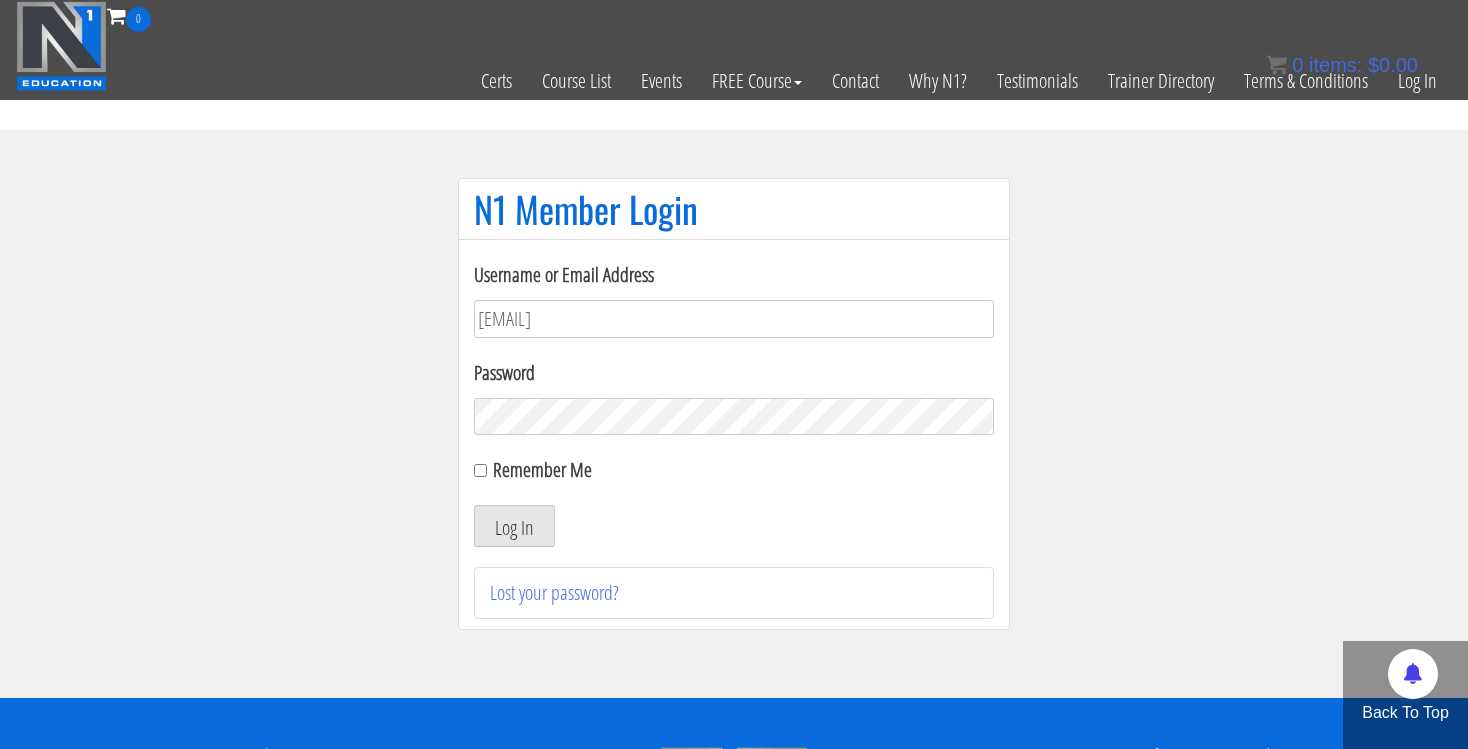 click on "N1 Member Login
Username or Email Address
hiitedzes@gmail.com
Password
Remember Me
Log In
Lost your password?" at bounding box center (734, 414) 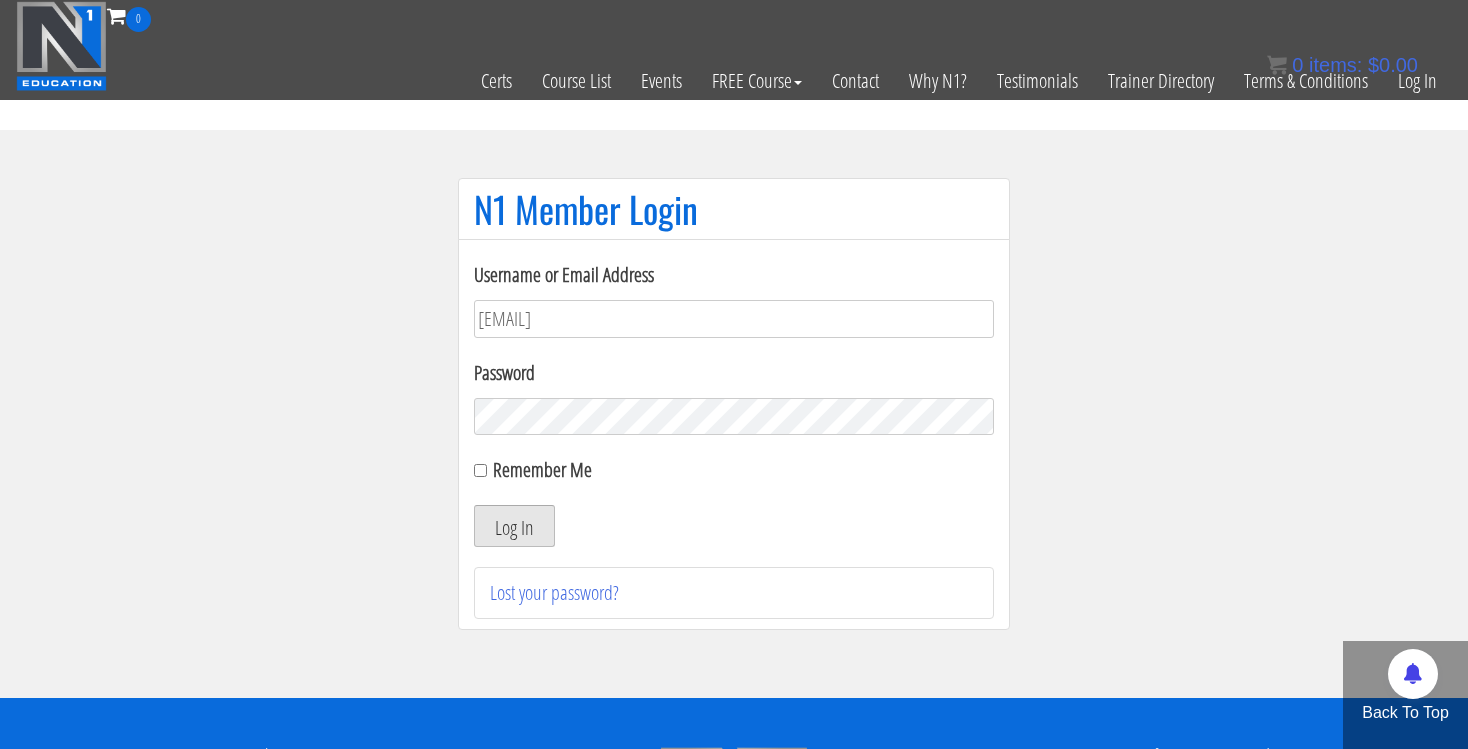 click on "Log In" at bounding box center [514, 526] 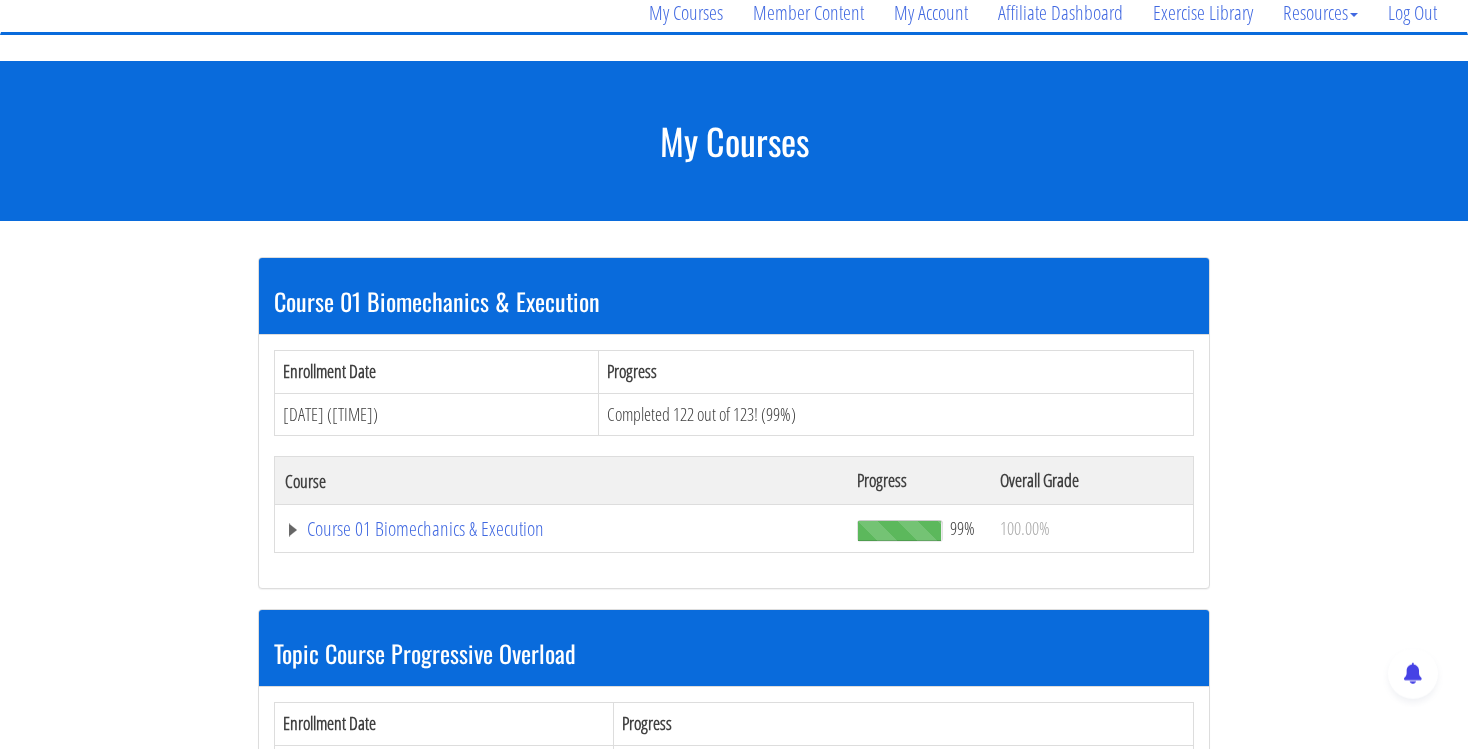 scroll, scrollTop: 211, scrollLeft: 0, axis: vertical 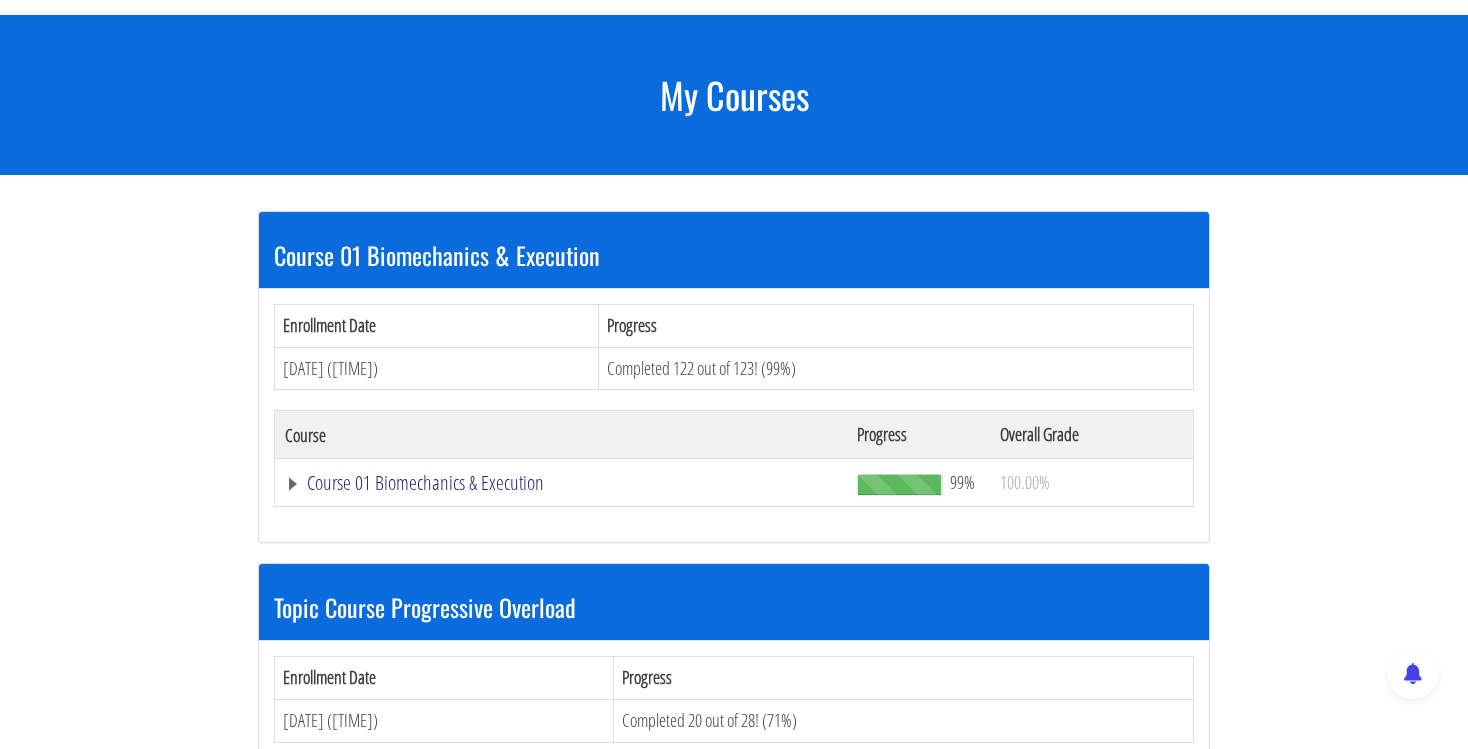click on "Course 01 Biomechanics & Execution" at bounding box center [561, 483] 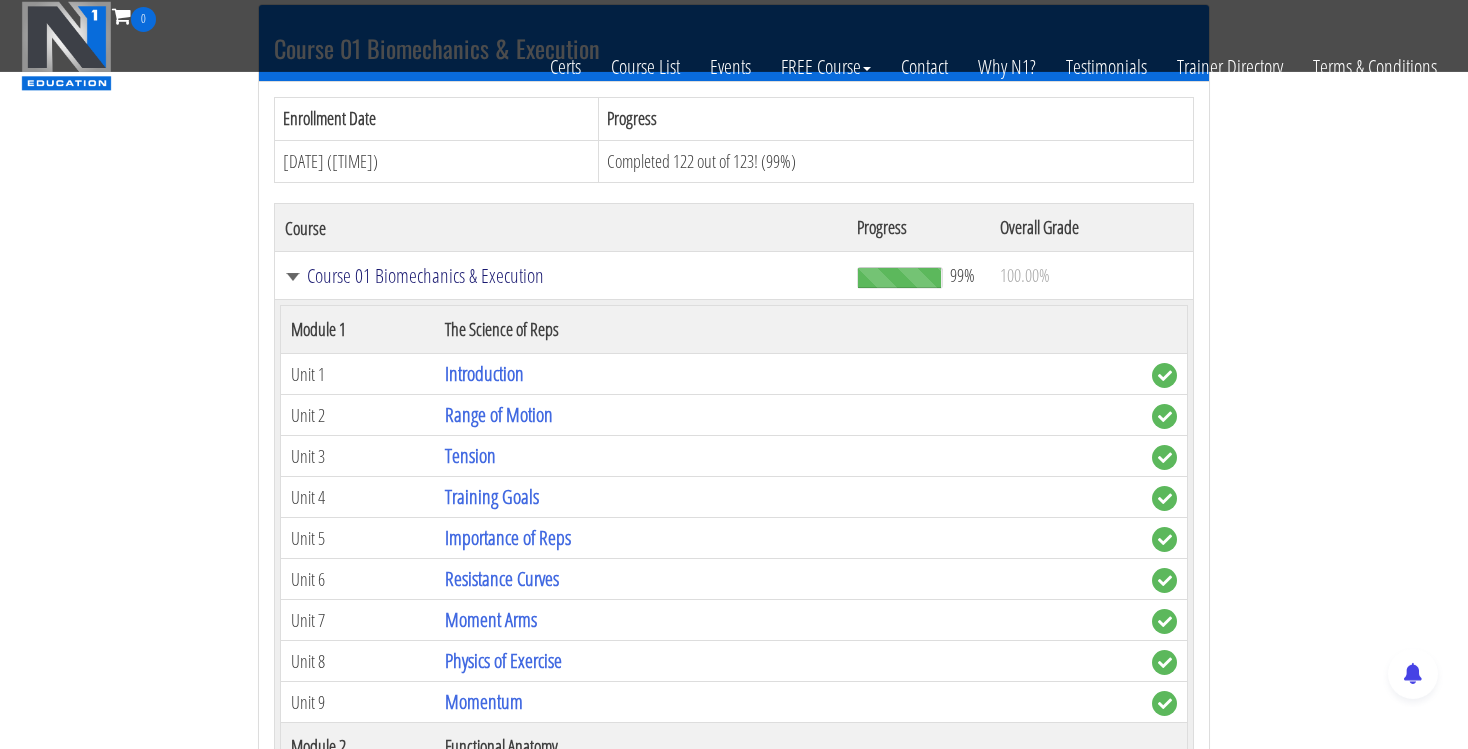 scroll, scrollTop: 633, scrollLeft: 0, axis: vertical 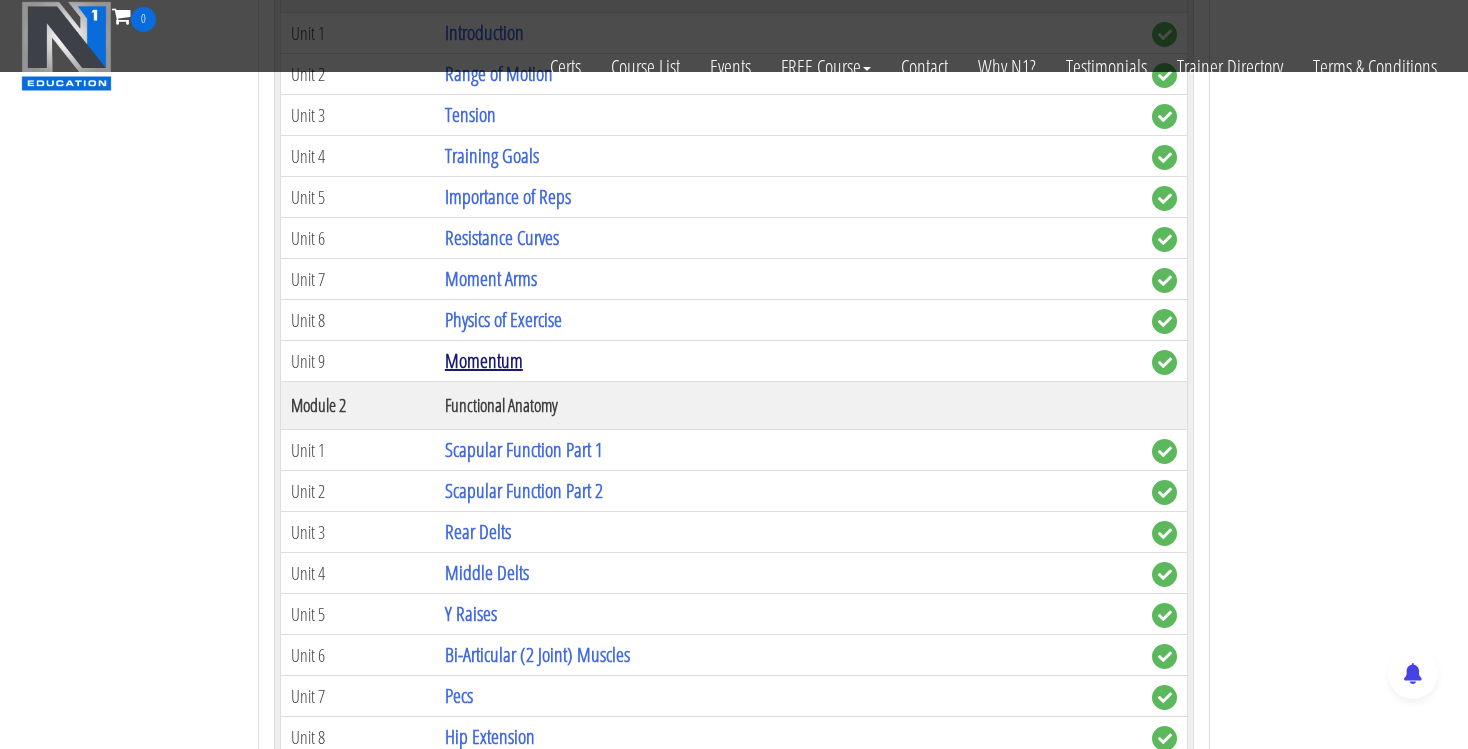 click on "Momentum" at bounding box center (484, 360) 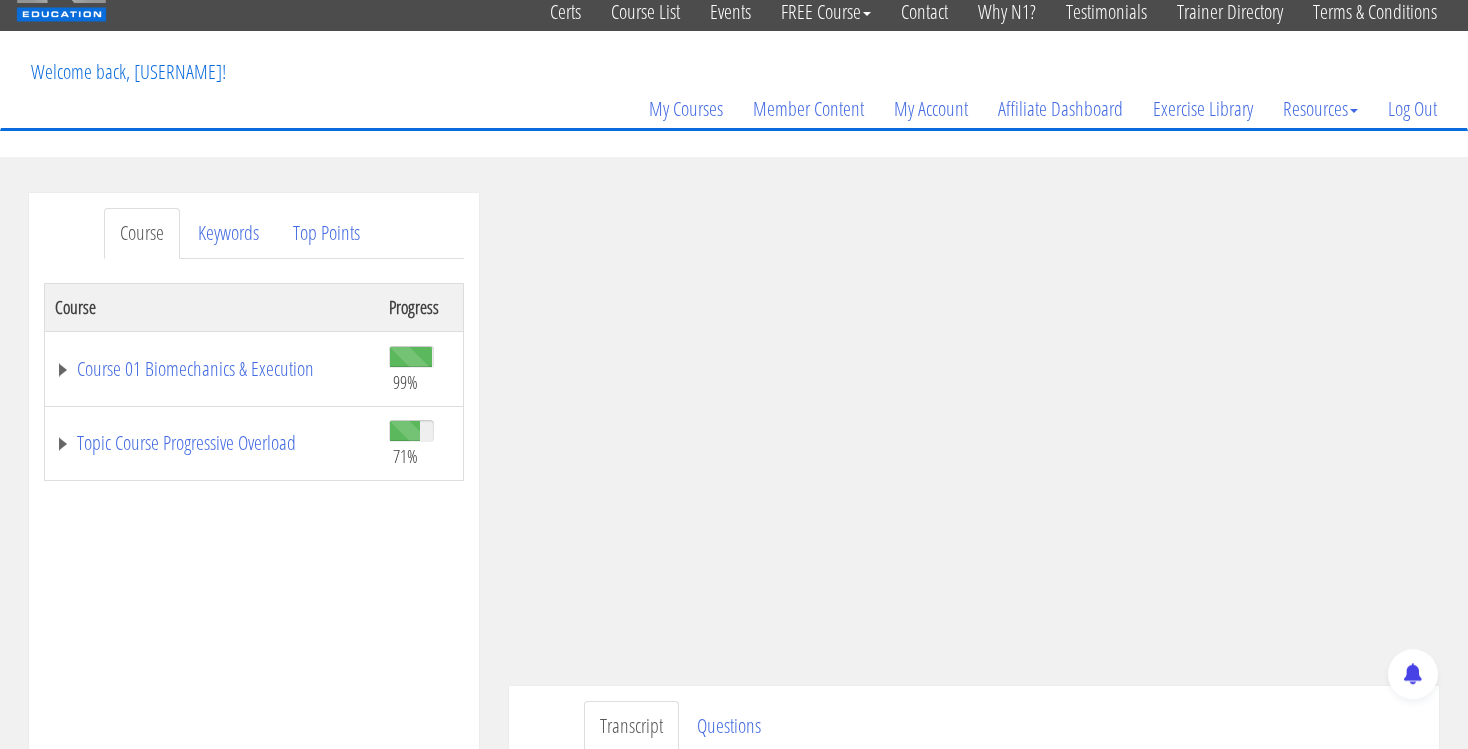 scroll, scrollTop: 105, scrollLeft: 0, axis: vertical 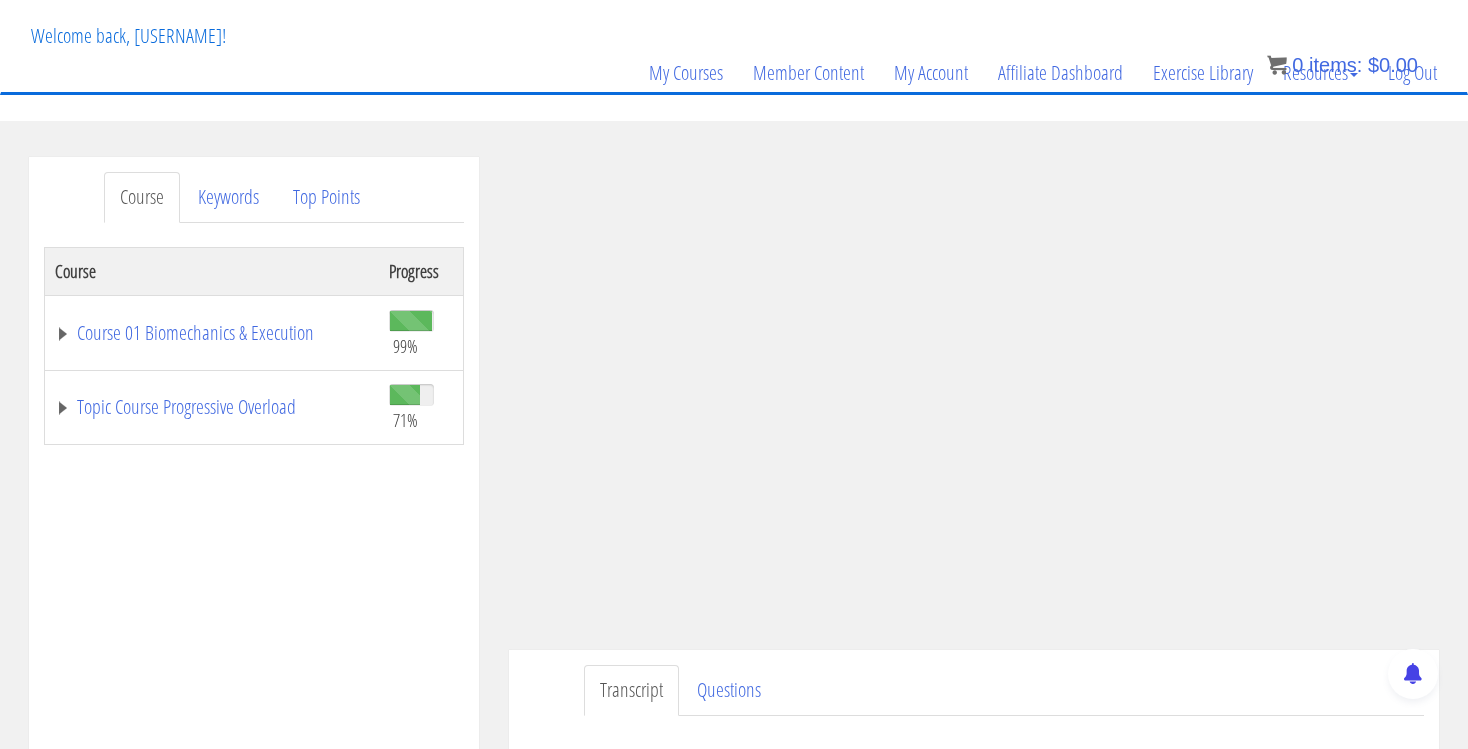 click on "David Sárai
hiitedzes@gmail.com
2025-08-02
2a01:36d:114:2347:85e:6f9b:9d4b:2e0
Transcript
Questions
Have a question on this unit? Please submit it here:
Name * Last" at bounding box center [974, 531] 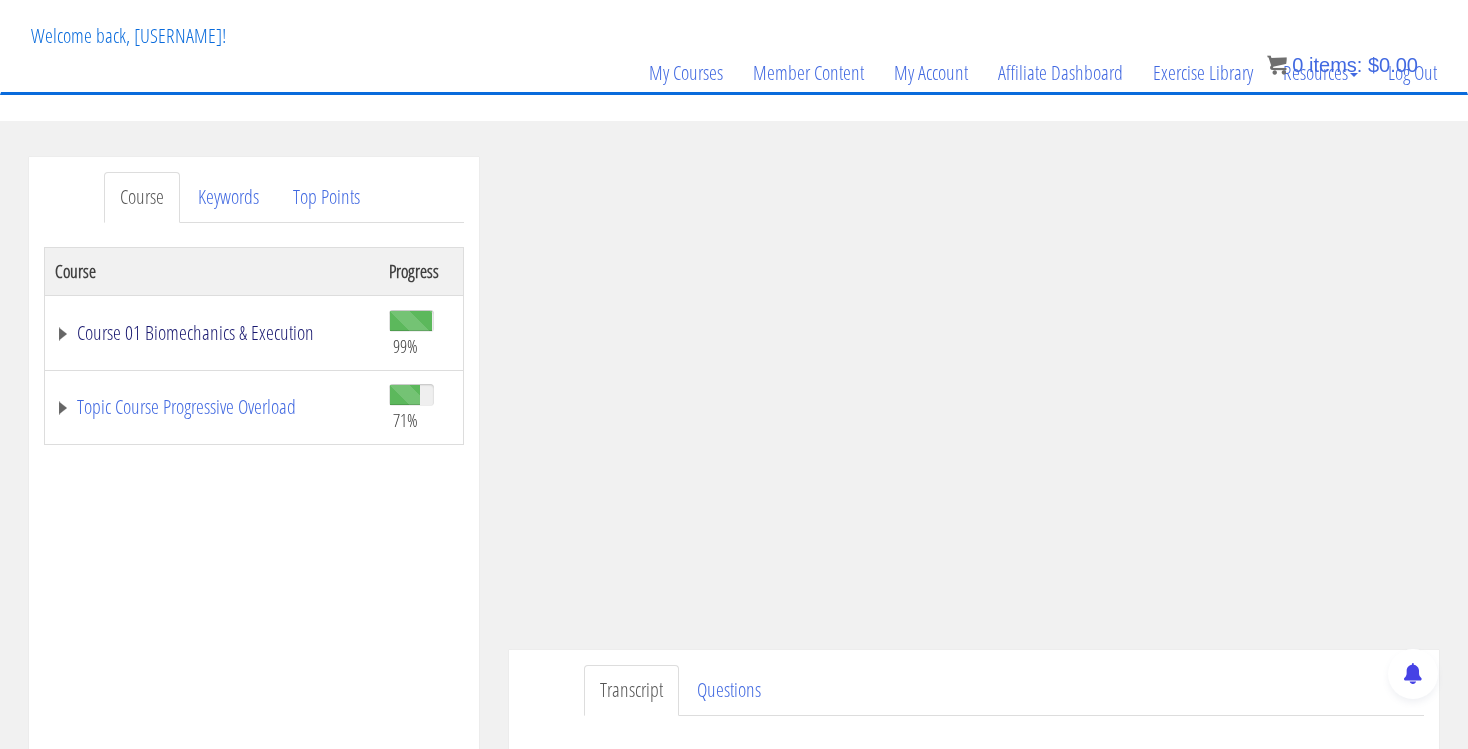 click on "Course 01 Biomechanics & Execution" at bounding box center (212, 333) 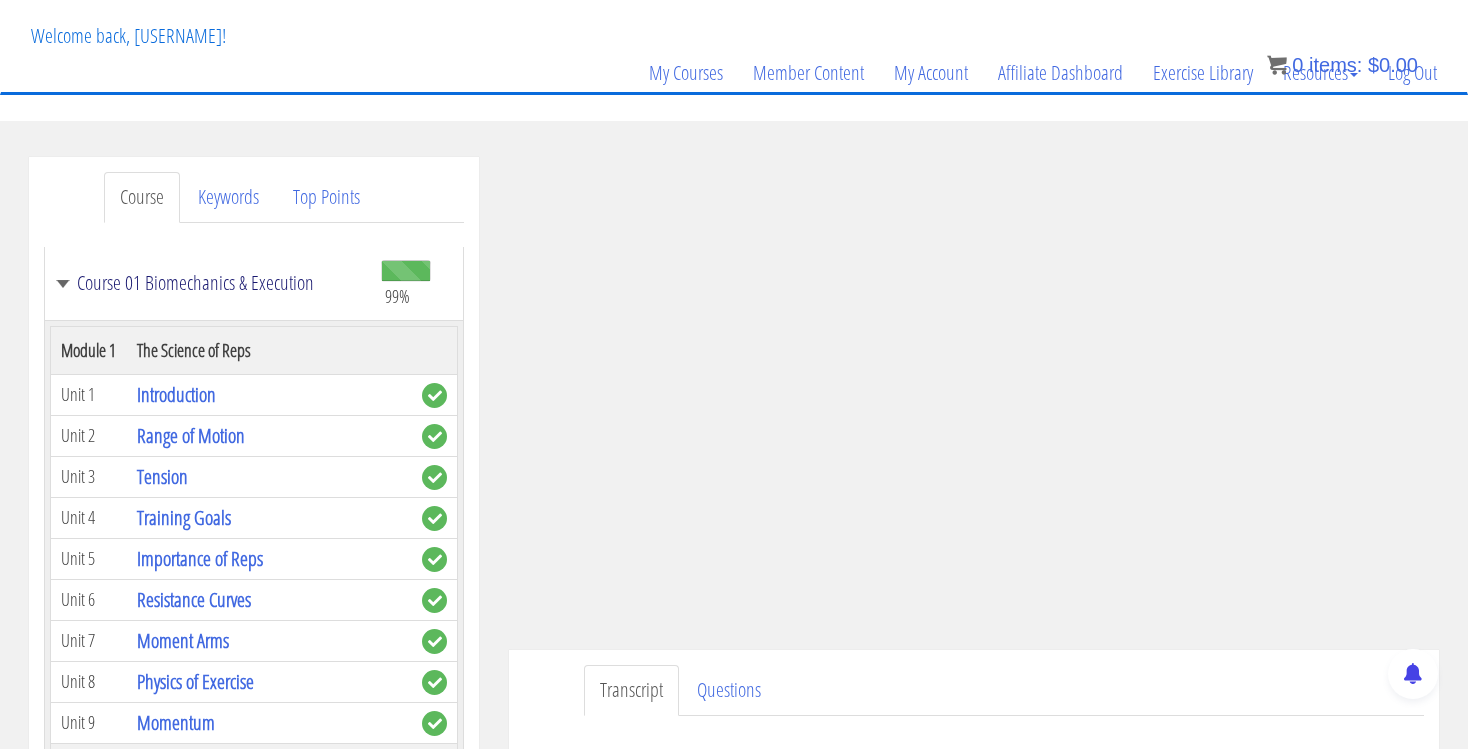 scroll, scrollTop: 0, scrollLeft: 0, axis: both 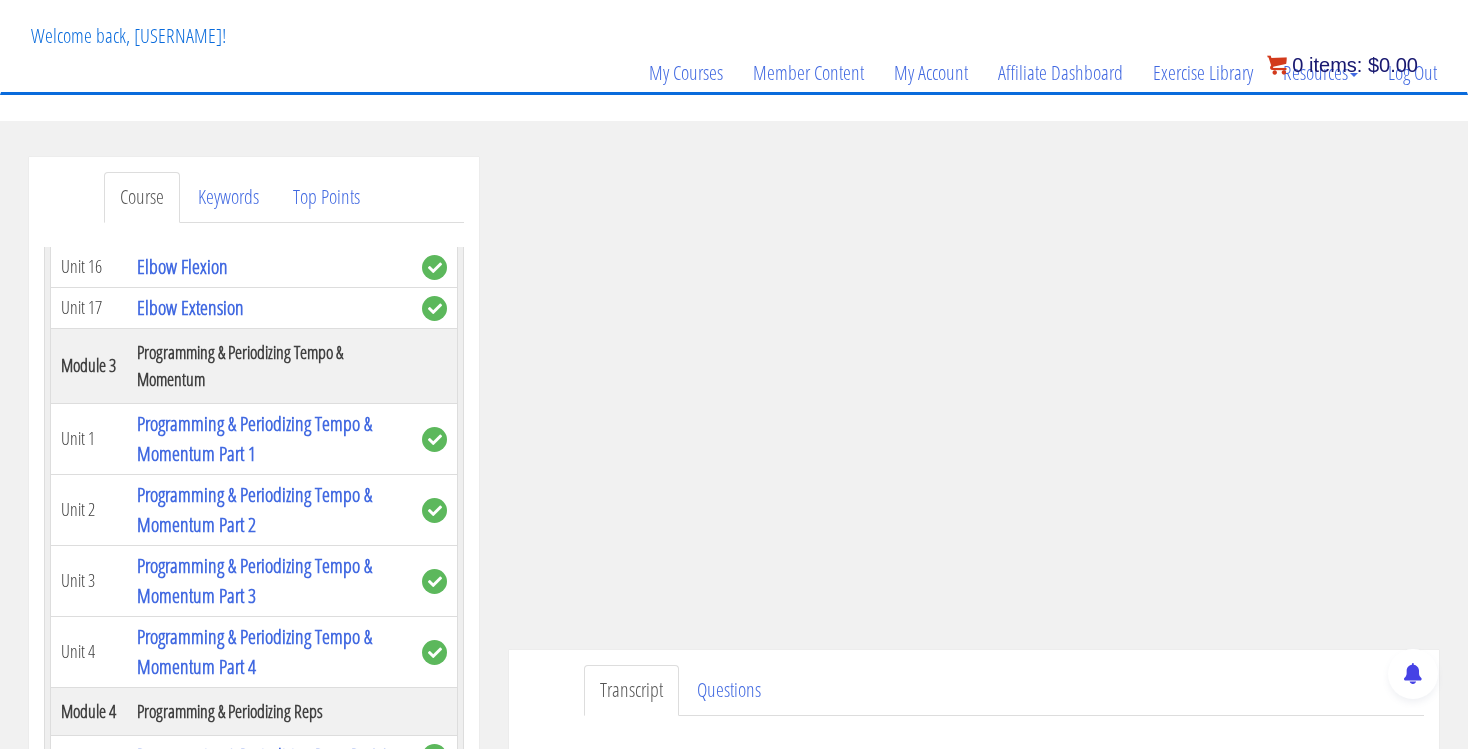 click on "$ 0.00" at bounding box center (1393, 65) 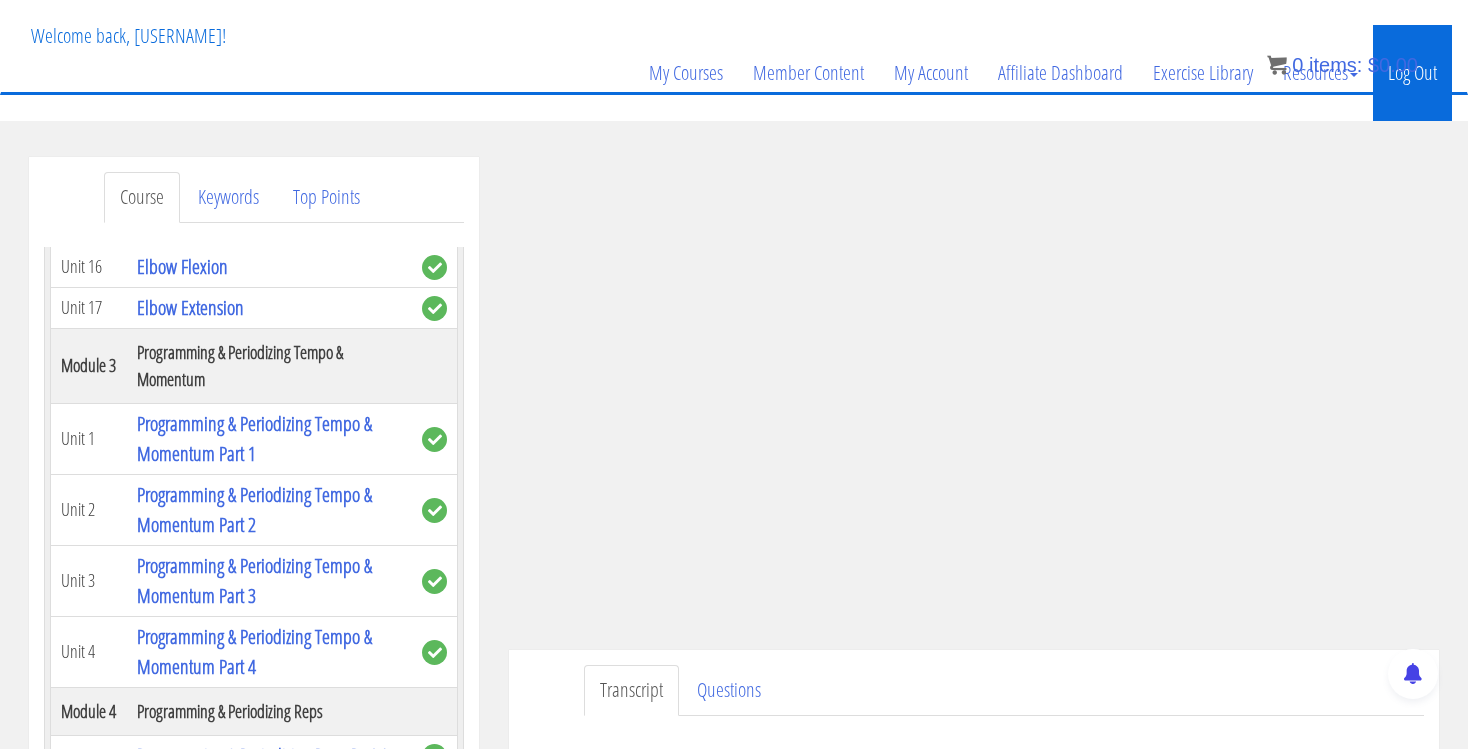 click on "Log Out" at bounding box center (1412, 73) 